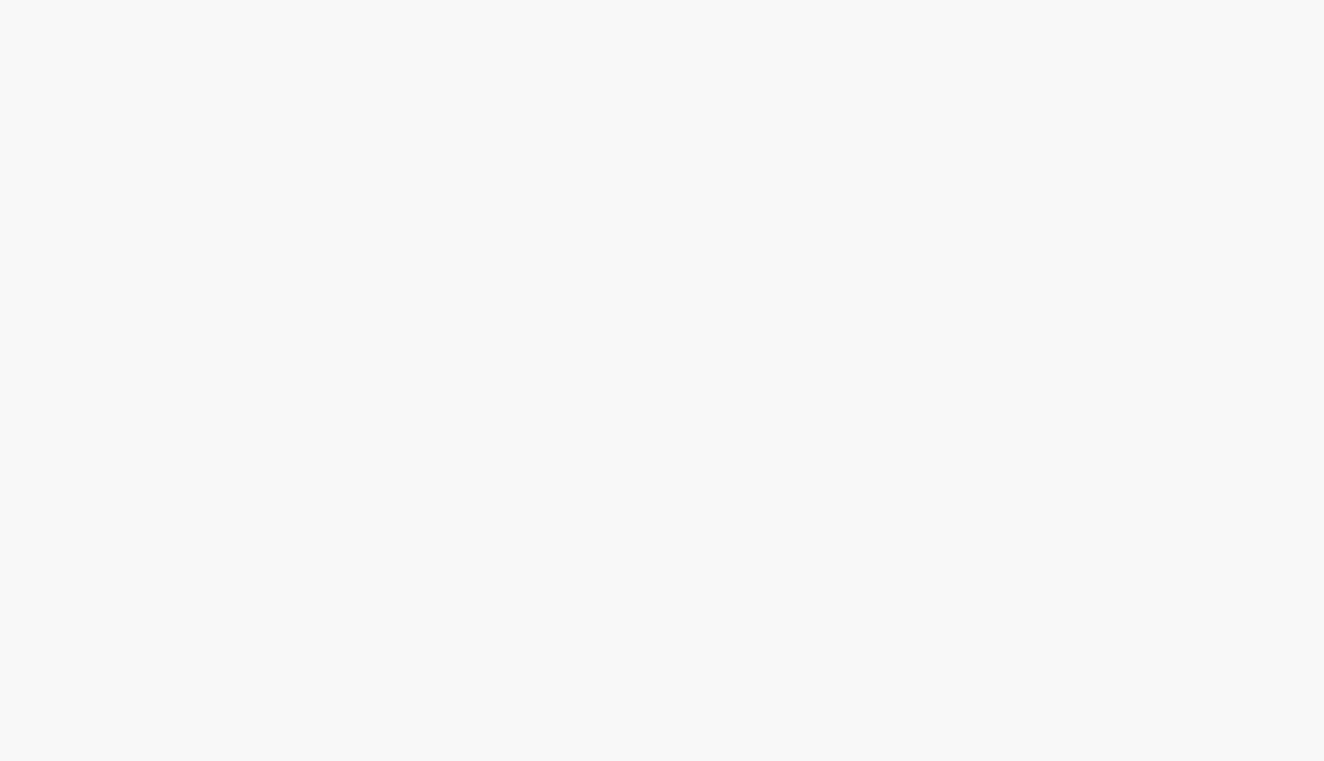 scroll, scrollTop: 0, scrollLeft: 0, axis: both 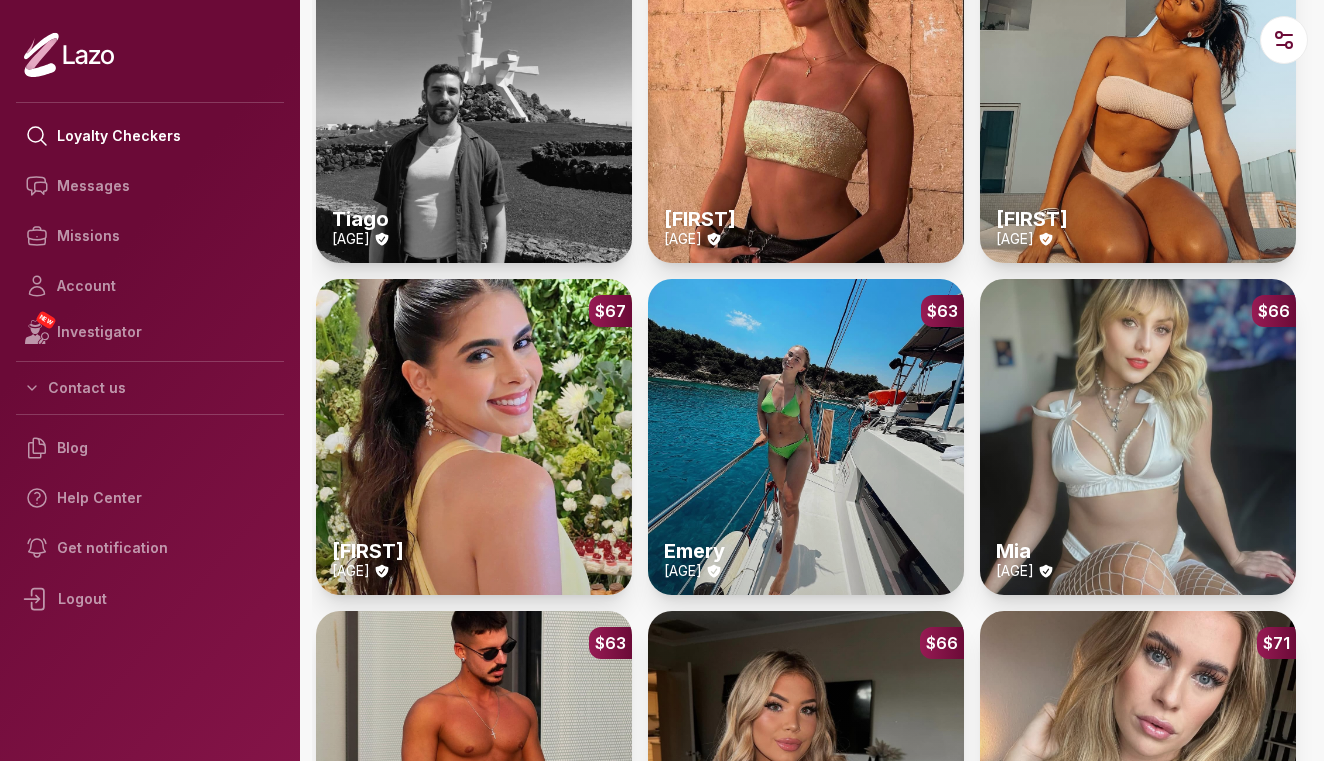 click on "$63 Emery 24 y/o" at bounding box center [806, 437] 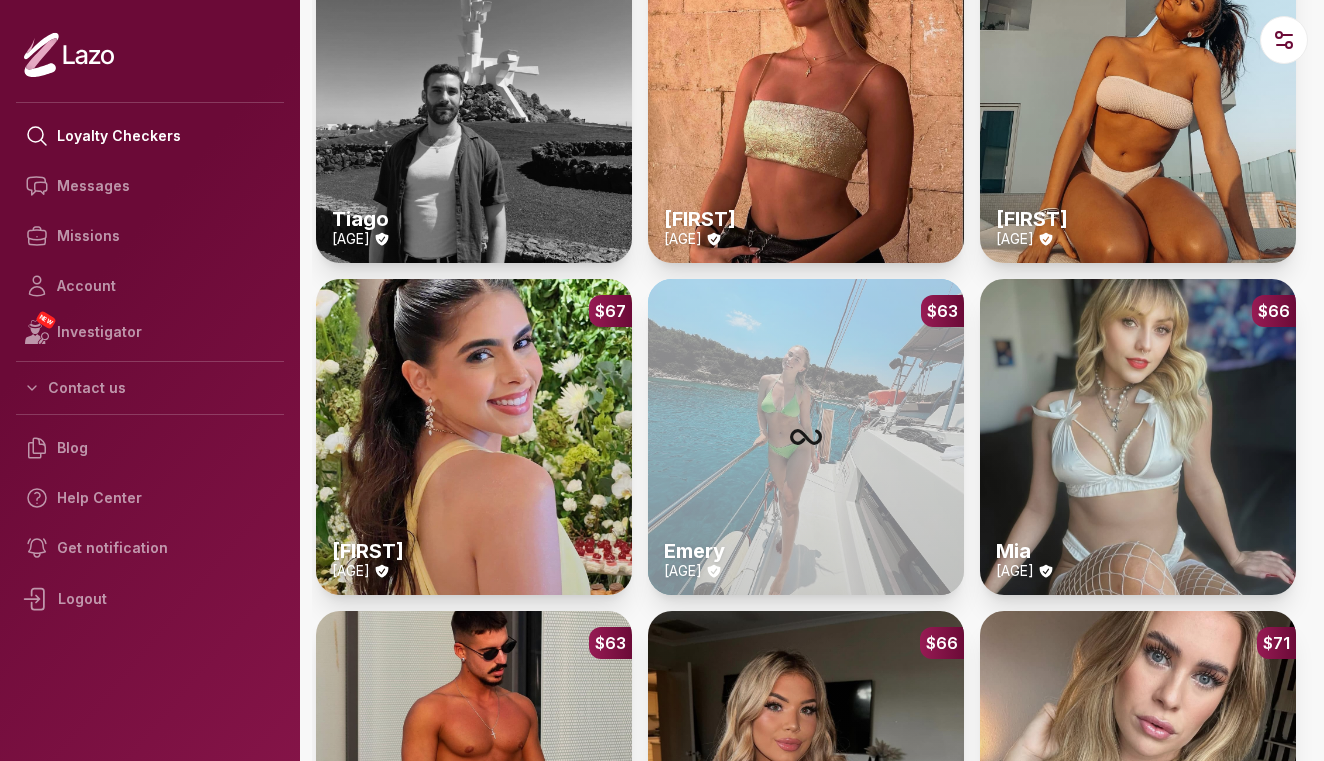 scroll, scrollTop: 0, scrollLeft: 0, axis: both 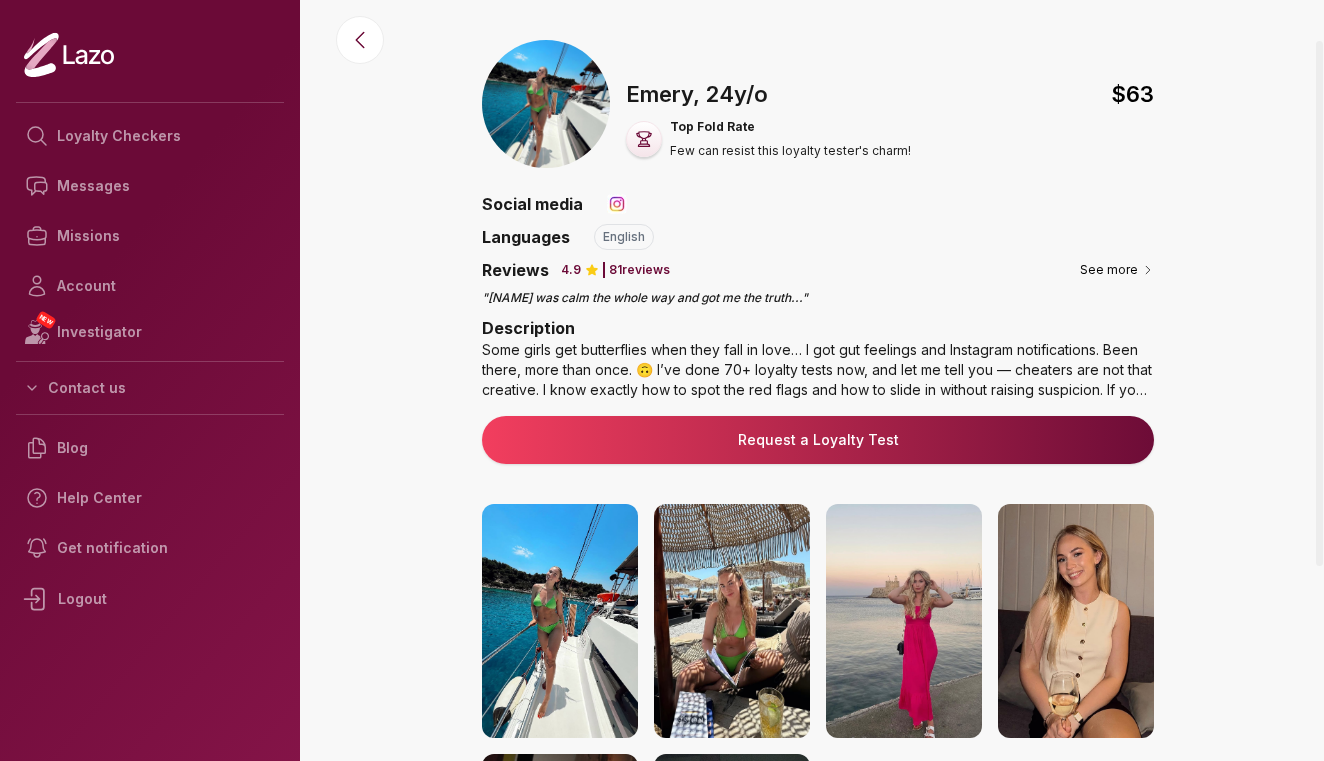 click on "Request a Loyalty Test" at bounding box center (818, 440) 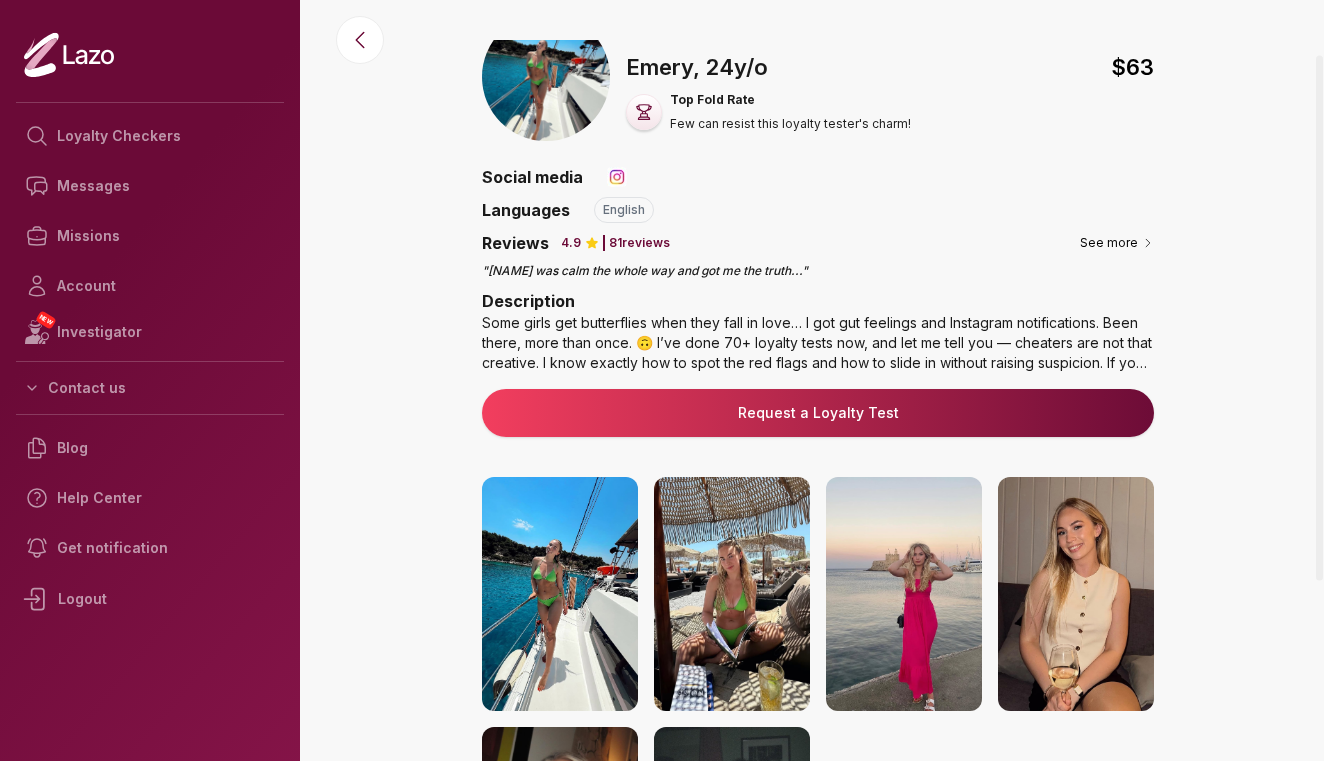 scroll, scrollTop: 21, scrollLeft: 0, axis: vertical 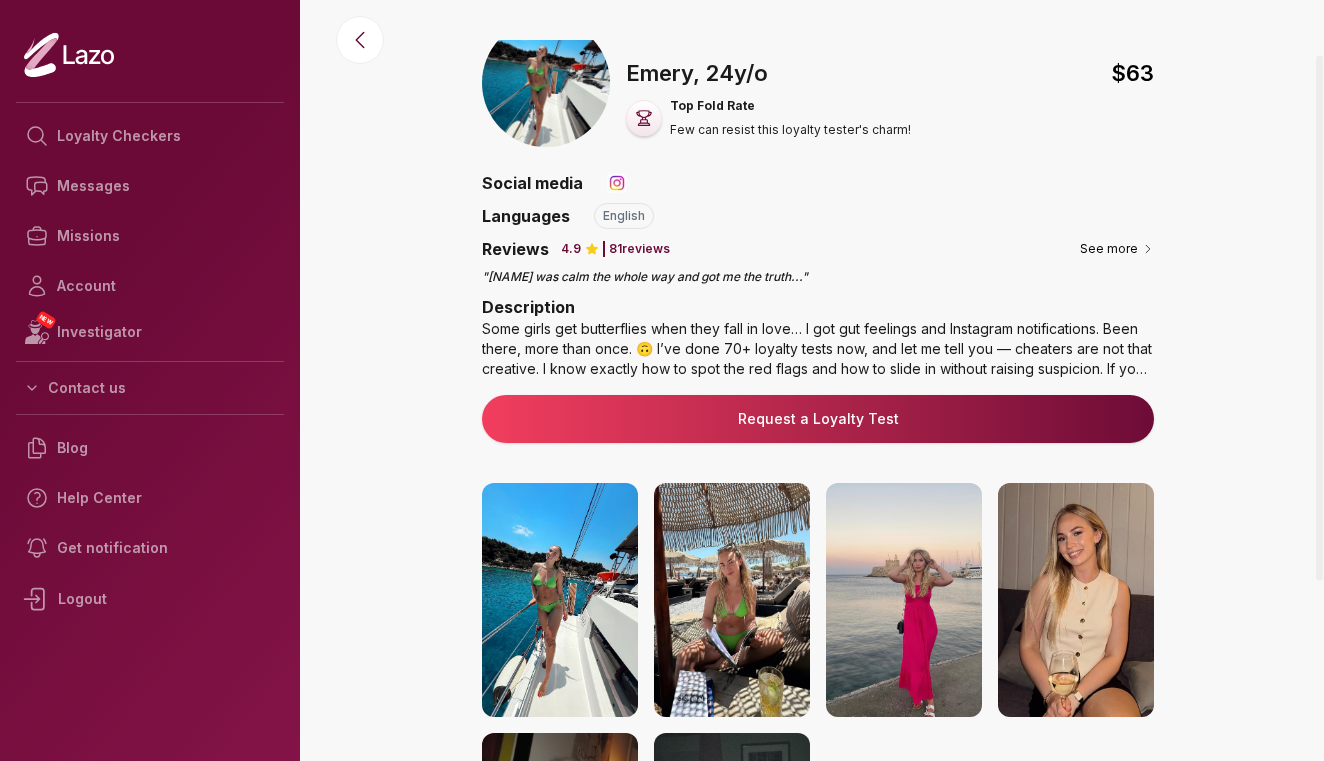 drag, startPoint x: 613, startPoint y: 181, endPoint x: 593, endPoint y: 182, distance: 20.024984 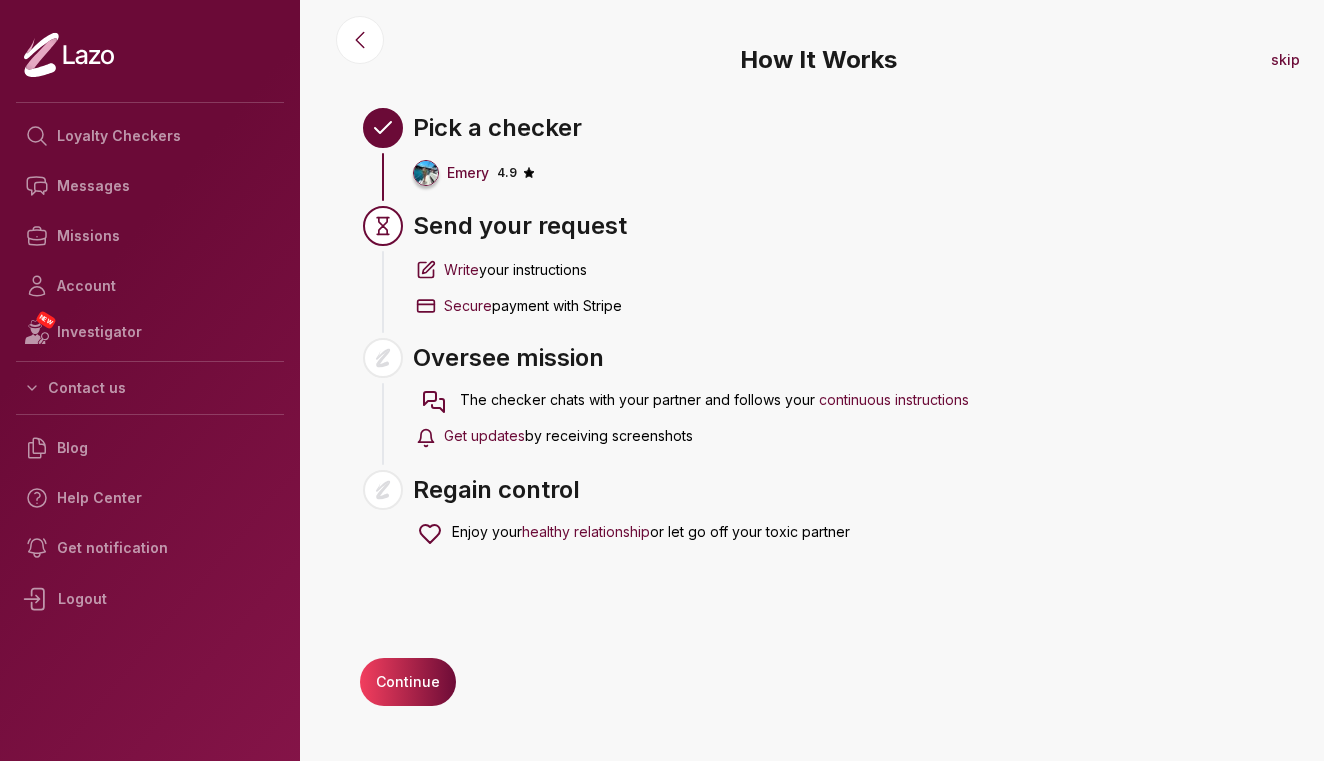 click on "Continue" at bounding box center [408, 682] 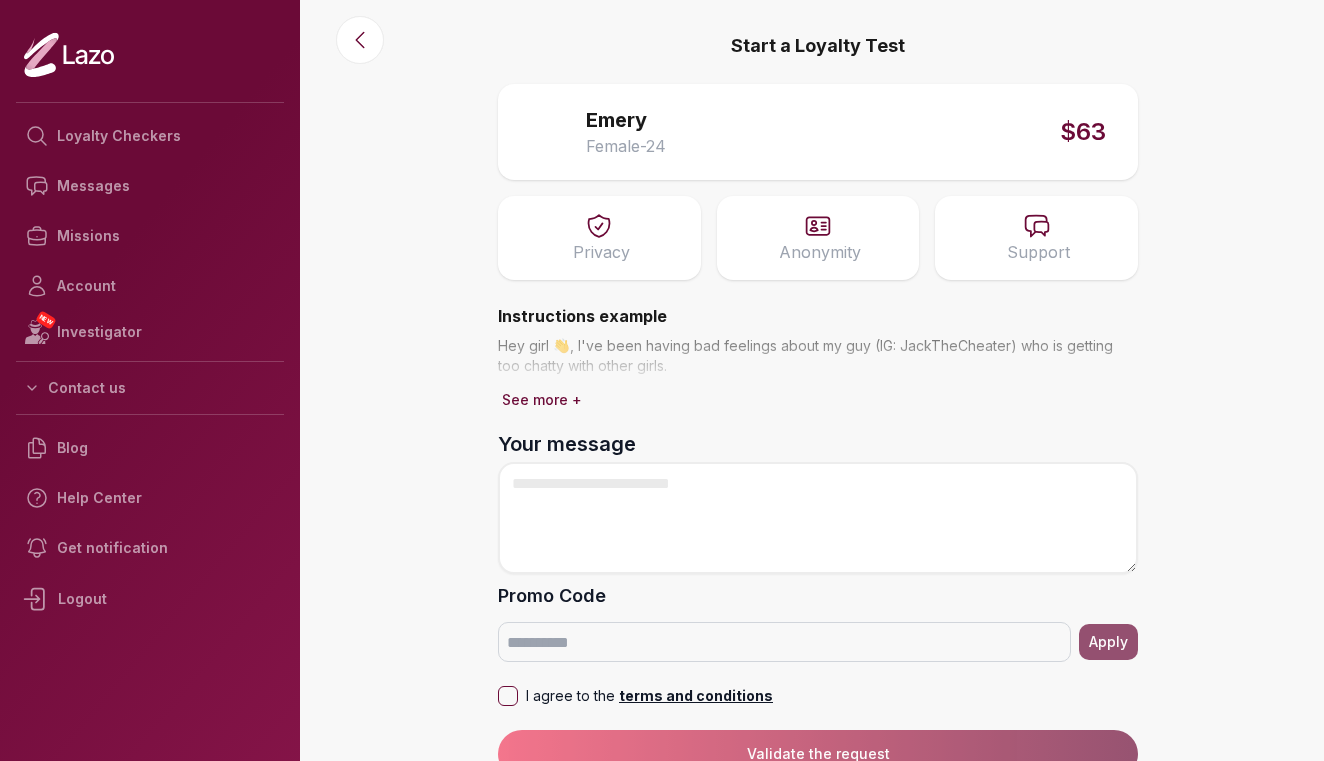 scroll, scrollTop: 17, scrollLeft: 0, axis: vertical 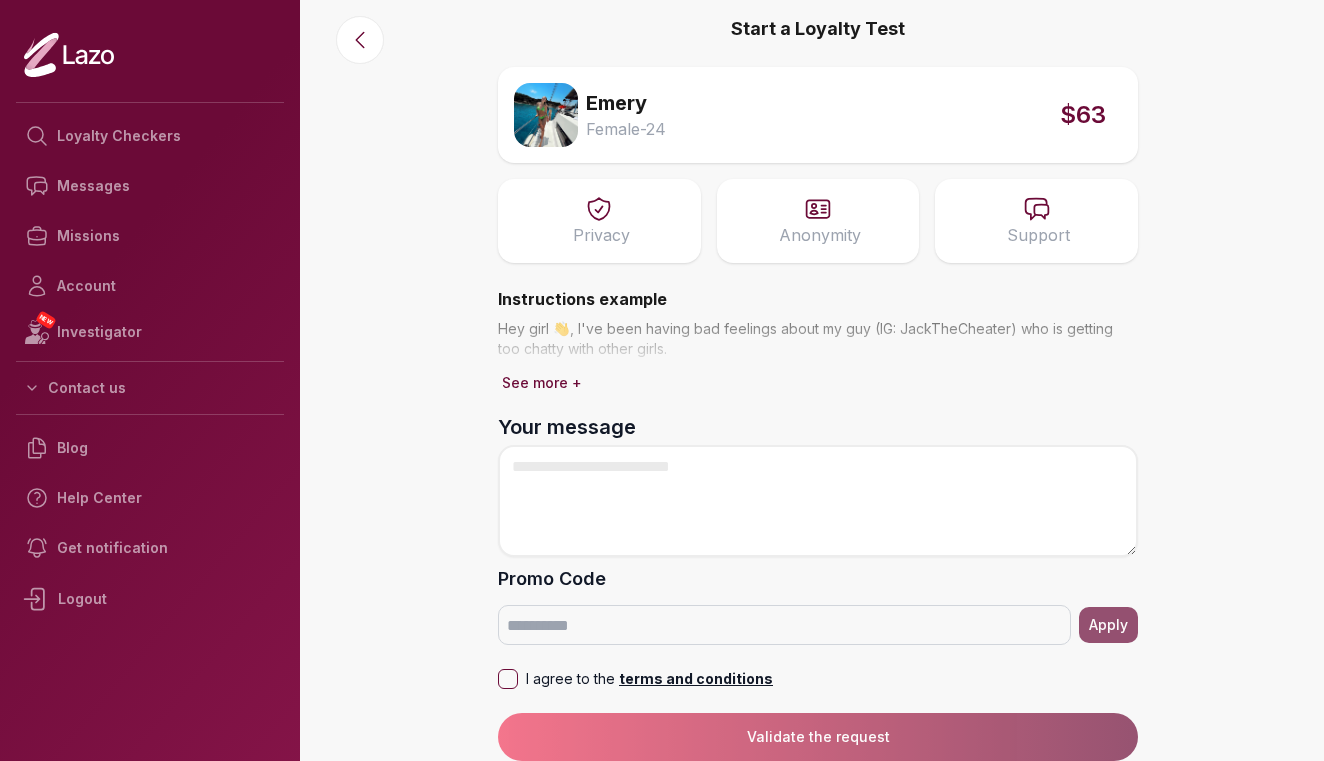 click on "I agree to the  terms and conditions" at bounding box center [508, 679] 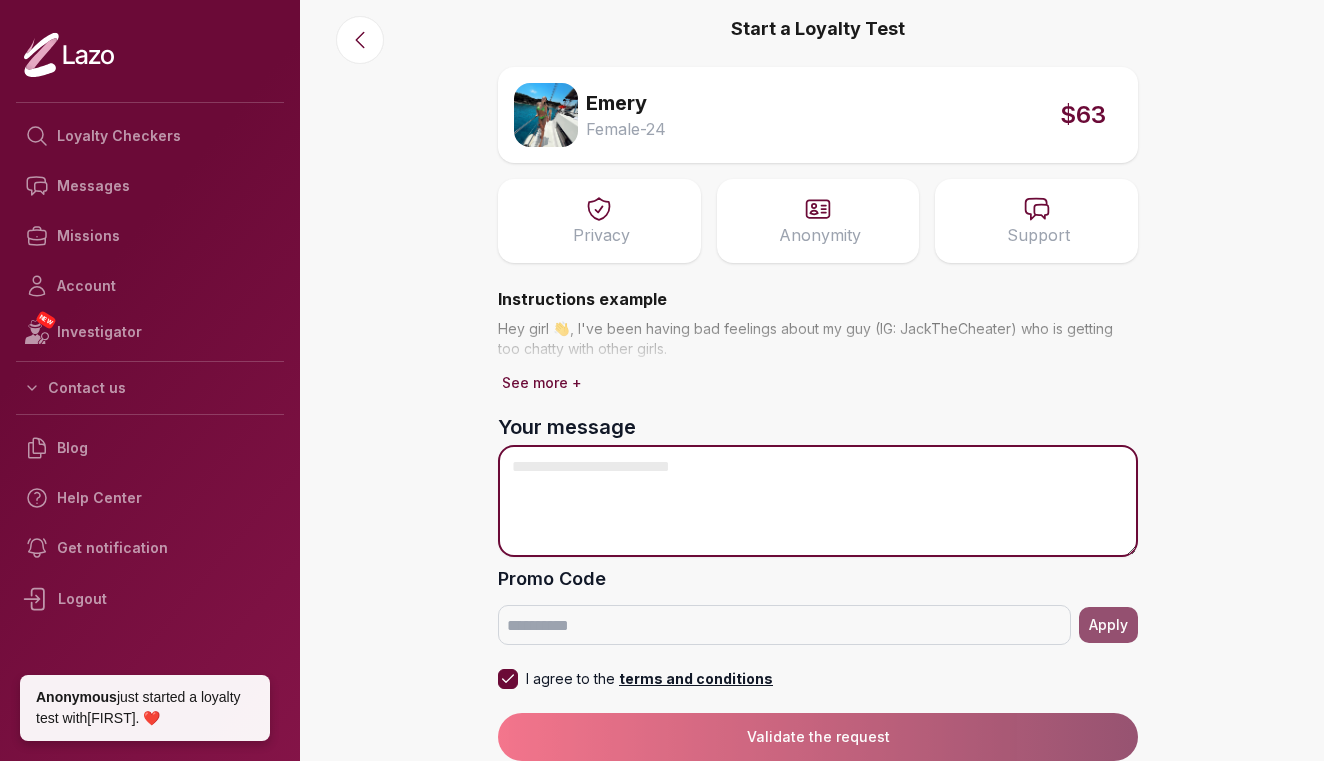 click on "Your message" at bounding box center [818, 501] 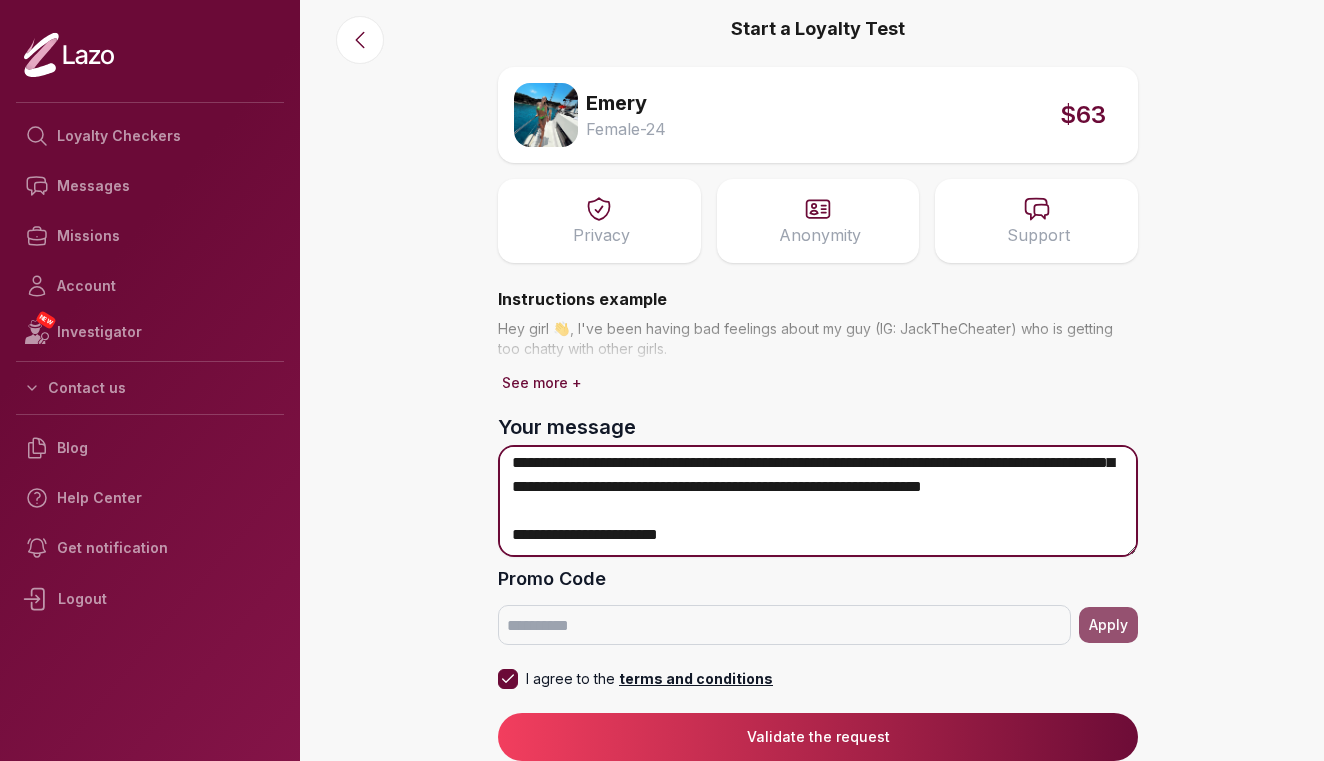 scroll, scrollTop: 220, scrollLeft: 0, axis: vertical 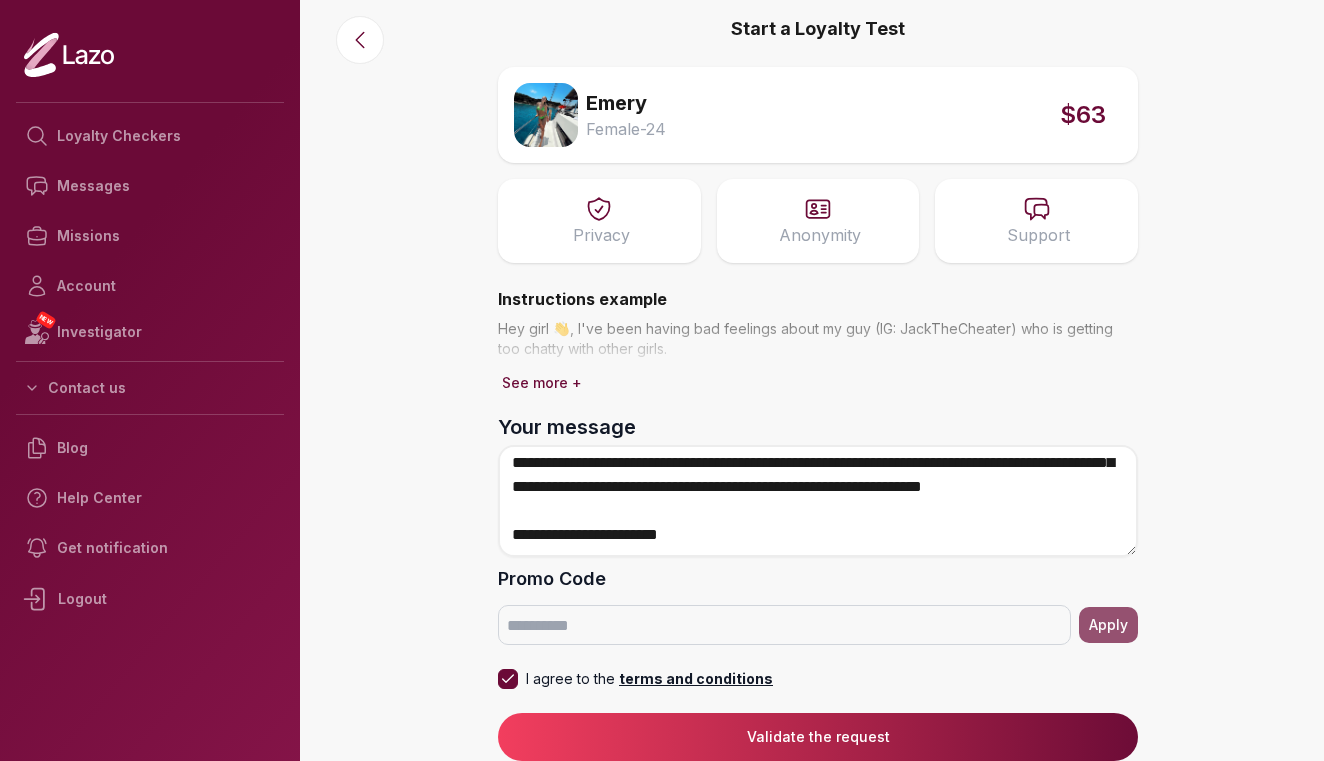 click on "**********" at bounding box center (818, 587) 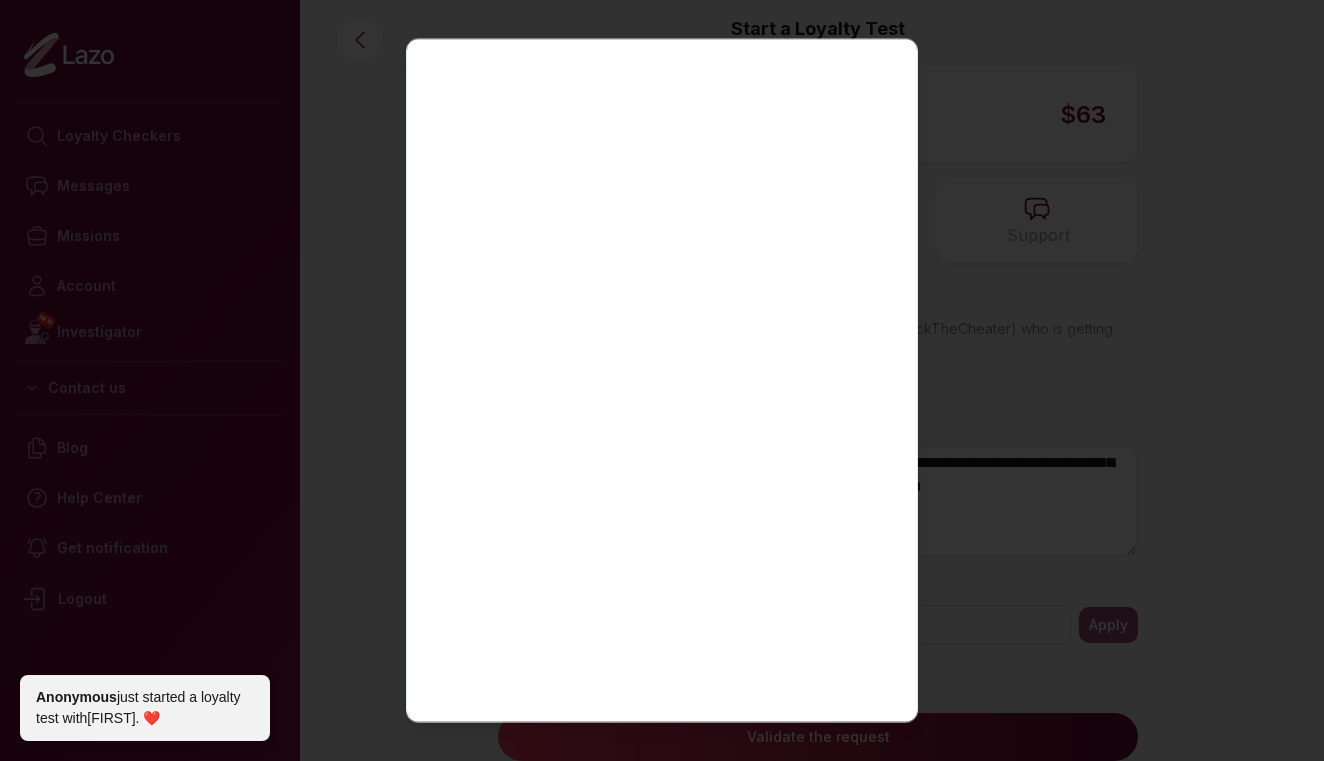 scroll, scrollTop: 176, scrollLeft: 0, axis: vertical 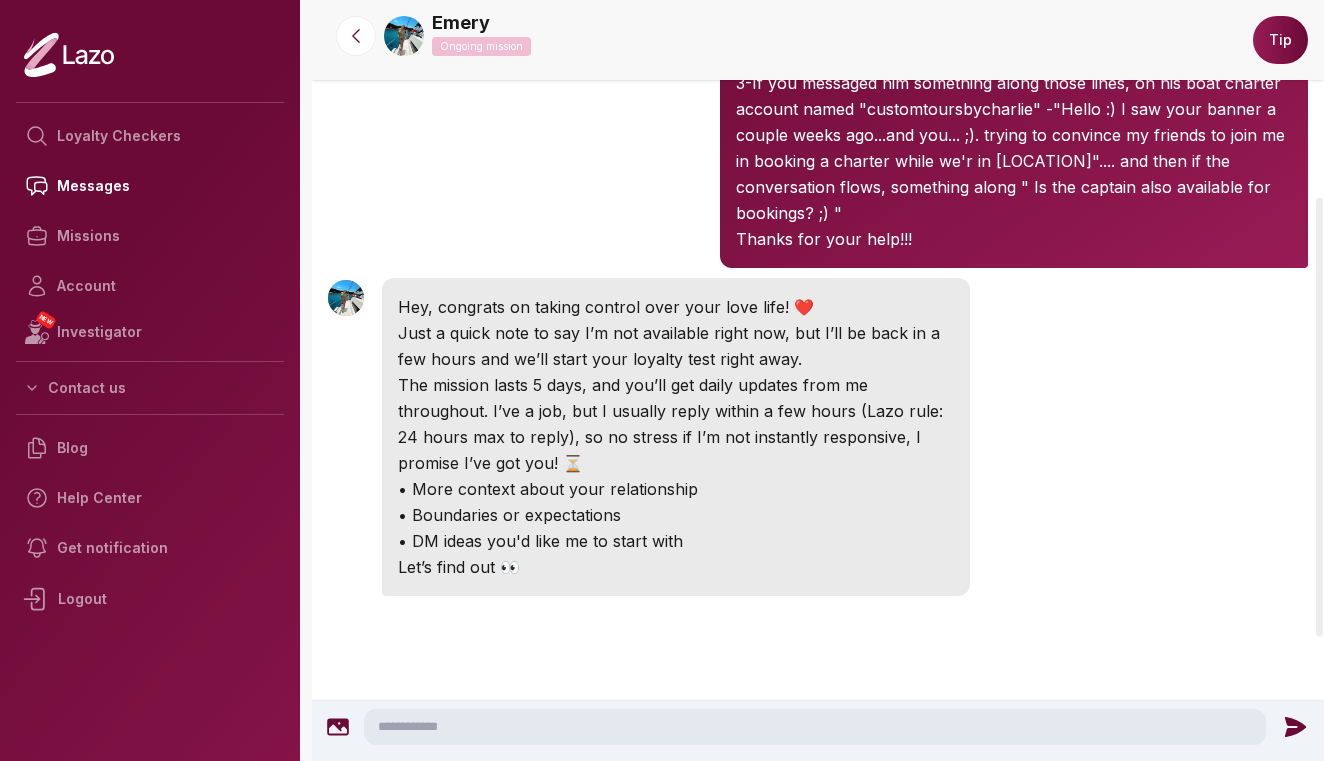 click at bounding box center [815, 727] 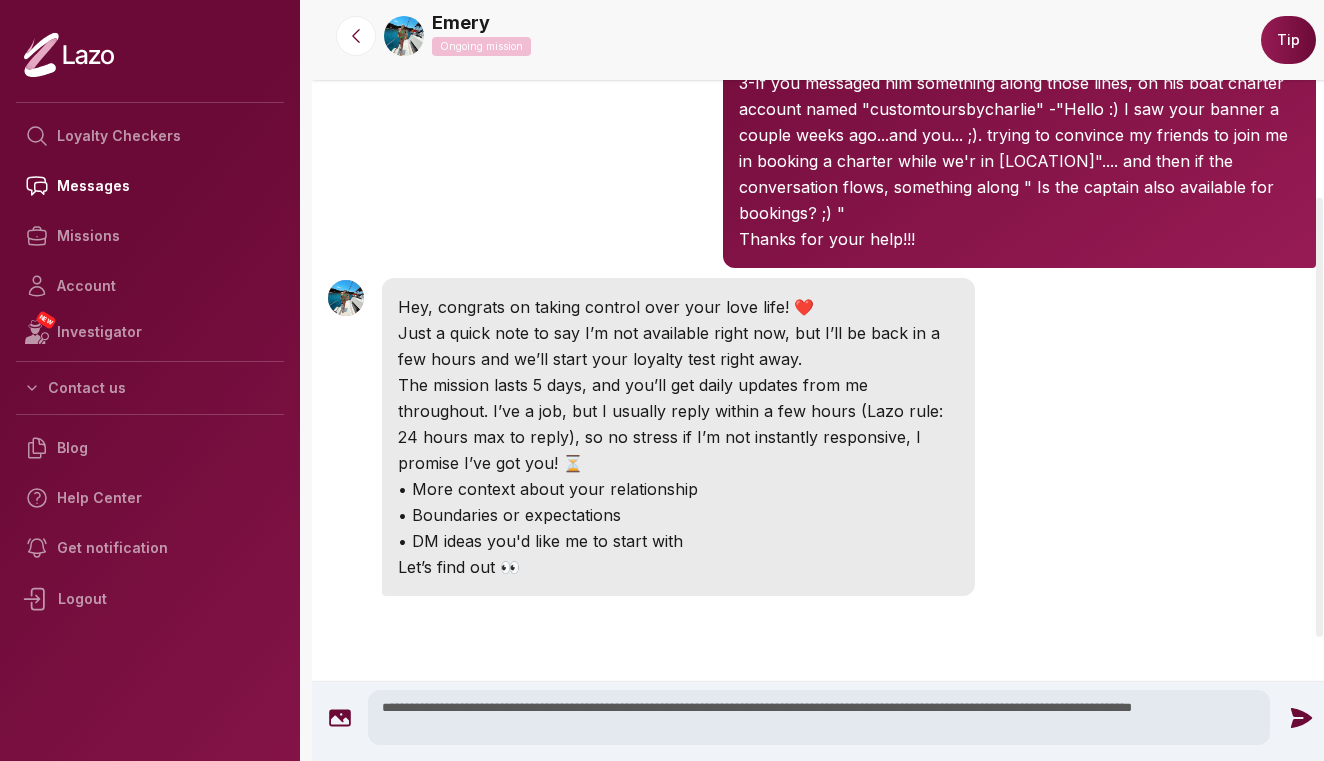 type on "**********" 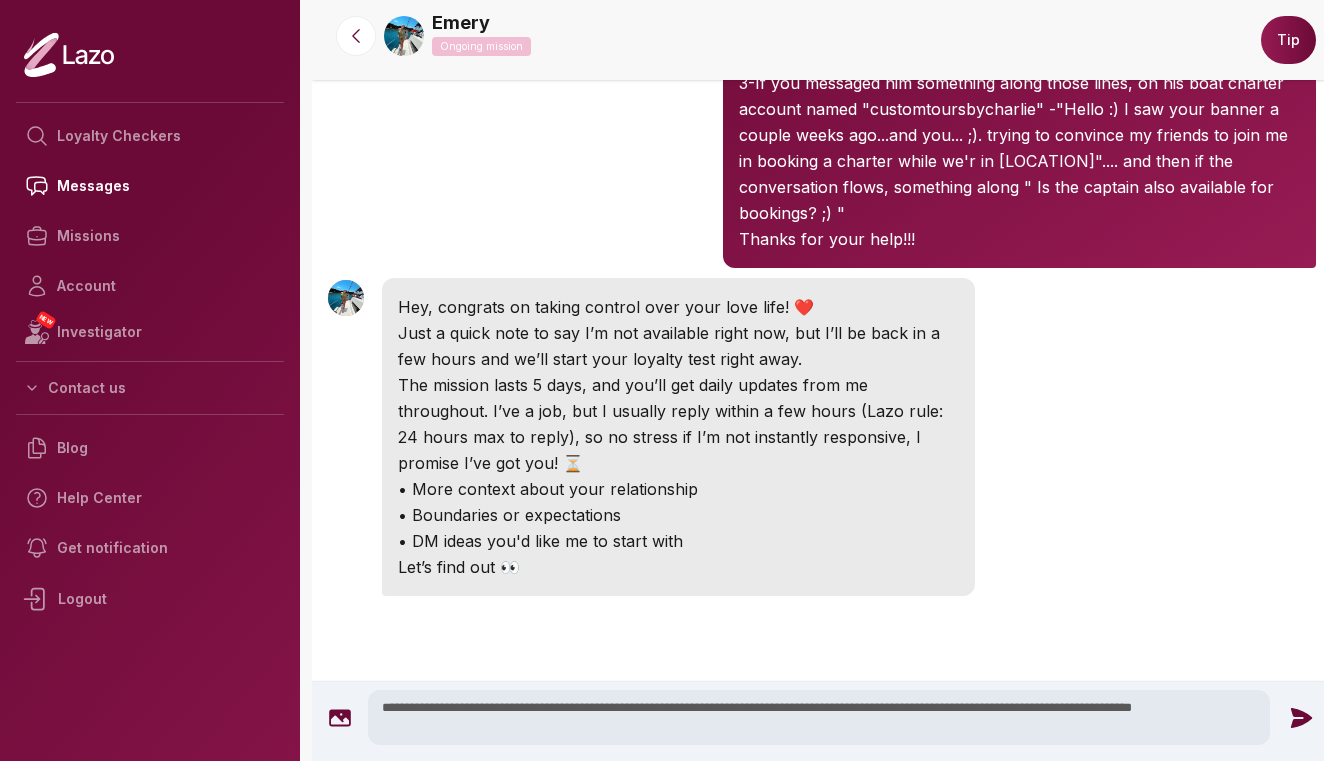 scroll, scrollTop: 0, scrollLeft: 0, axis: both 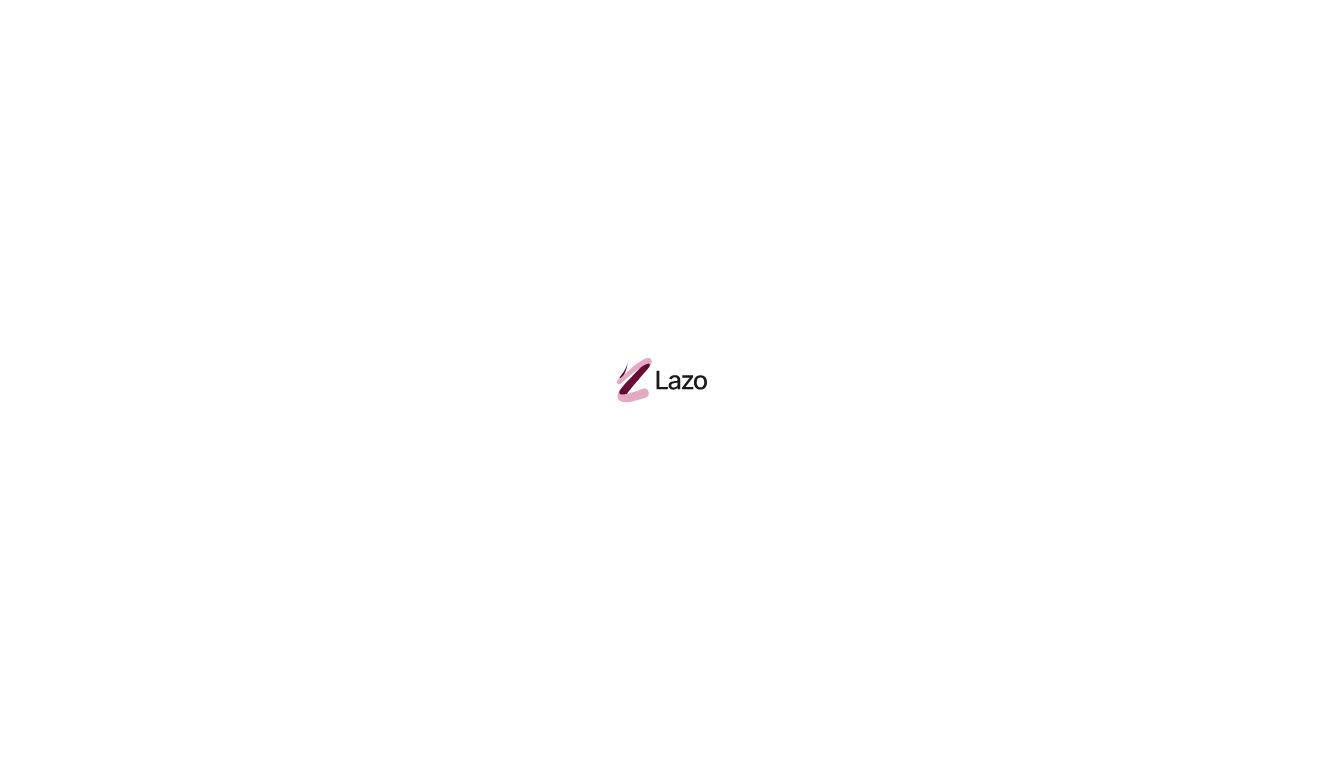 click at bounding box center [662, 380] 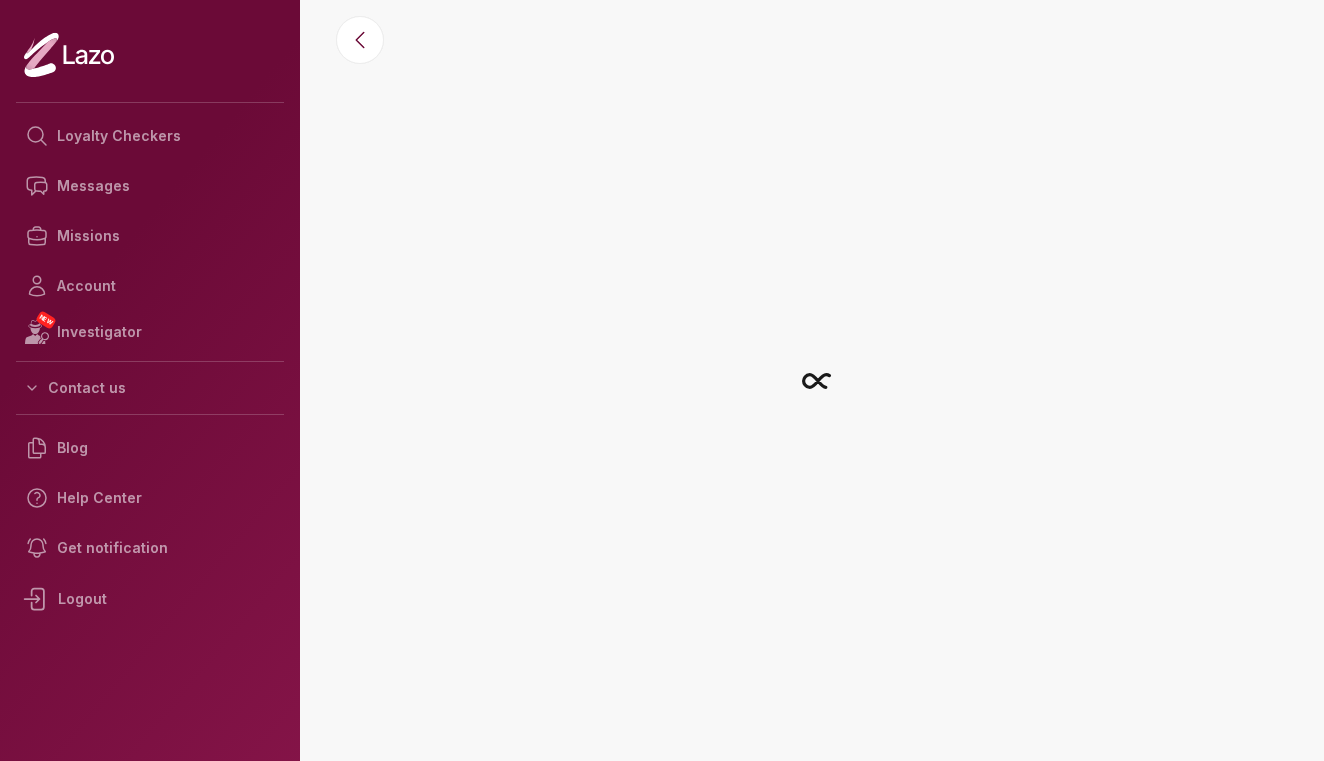 scroll, scrollTop: 0, scrollLeft: 0, axis: both 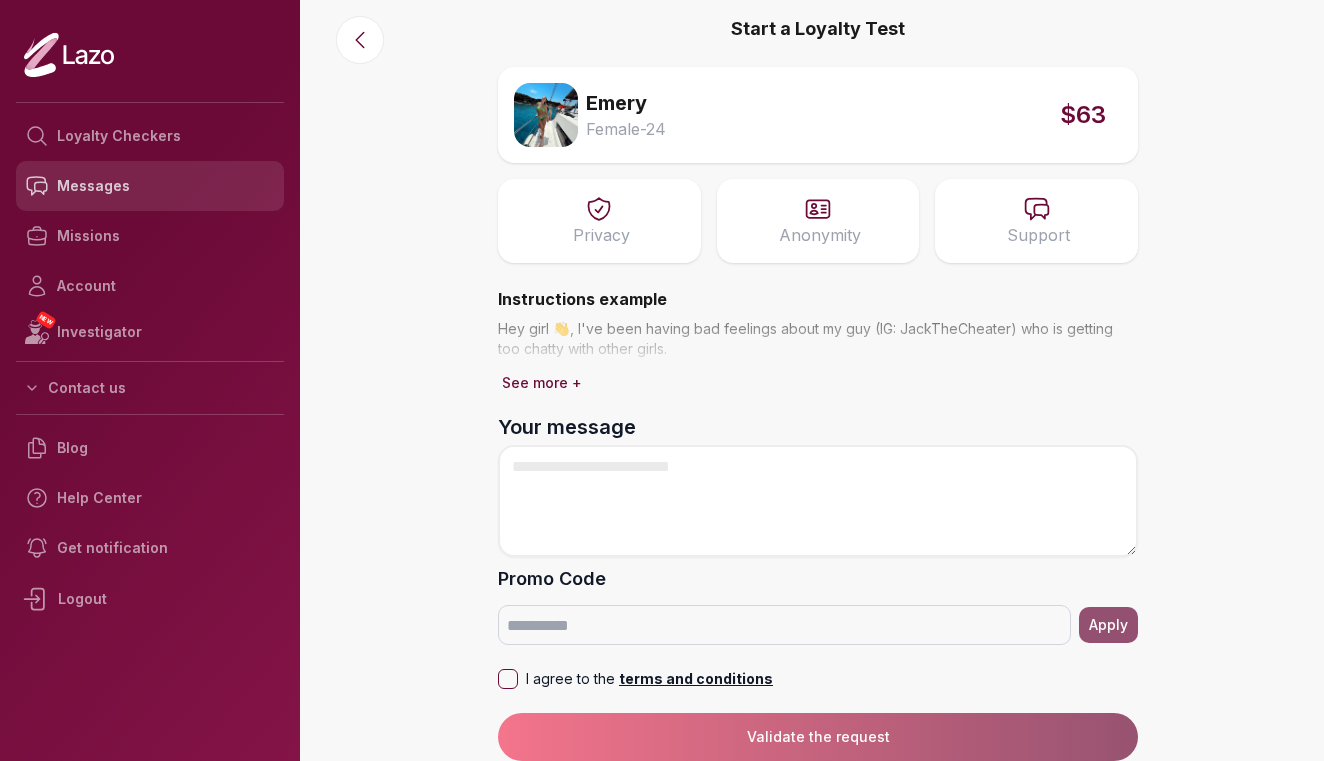 click on "Messages" at bounding box center (150, 186) 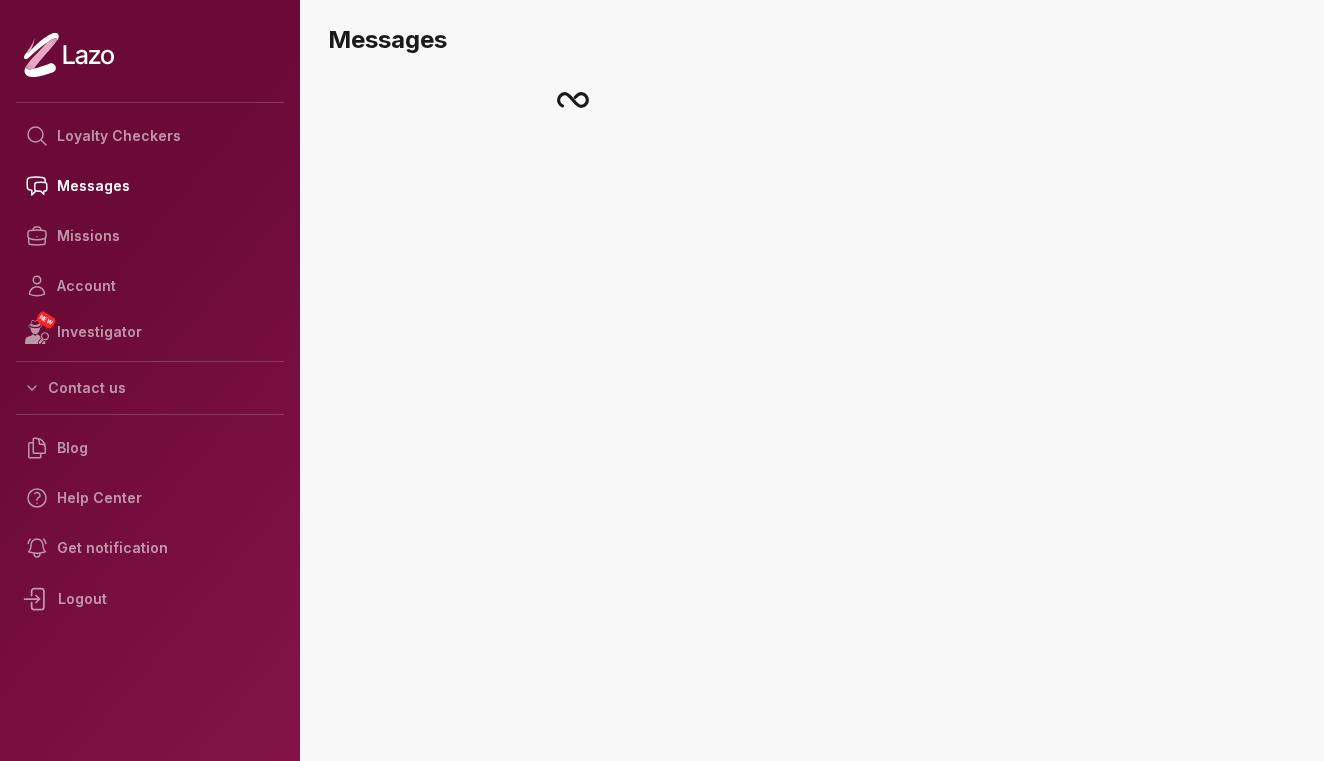 scroll, scrollTop: 0, scrollLeft: 0, axis: both 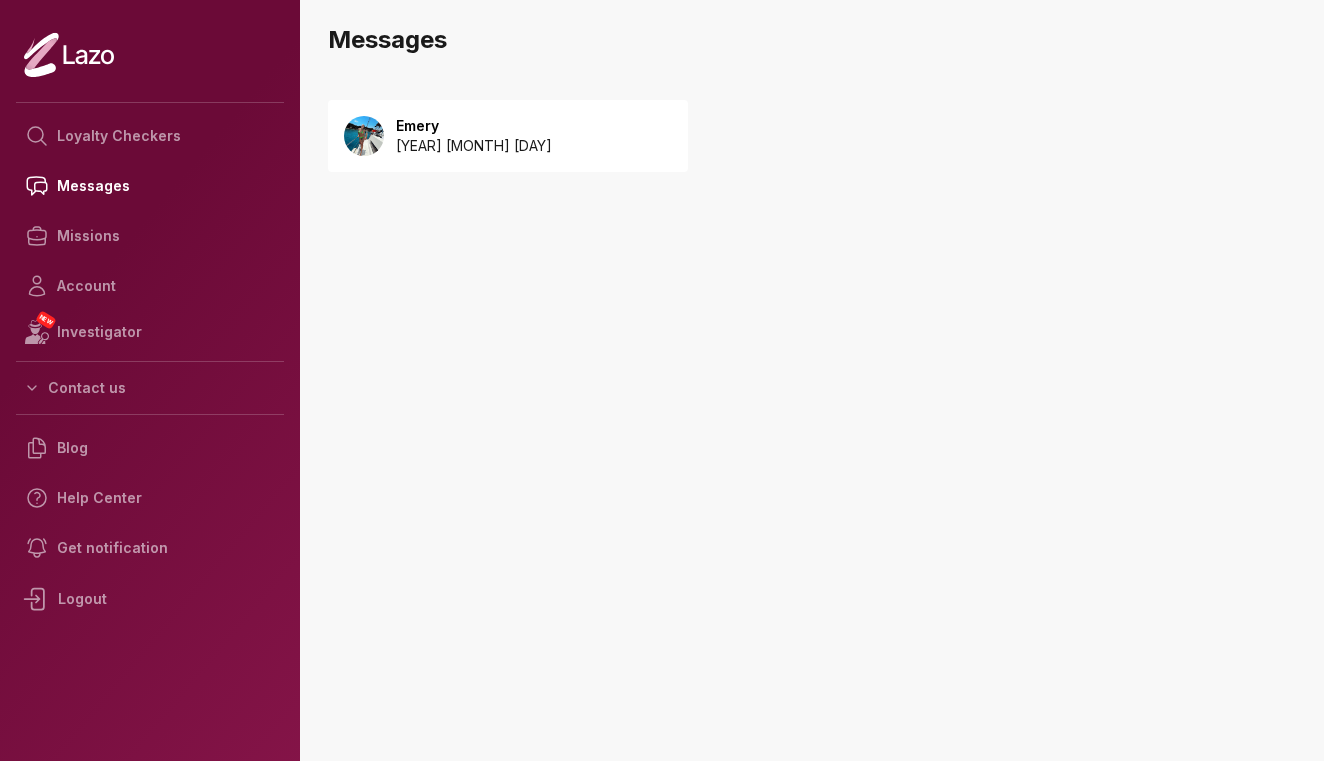 click on "[YEAR] [MONTH] [DAY]" at bounding box center (474, 146) 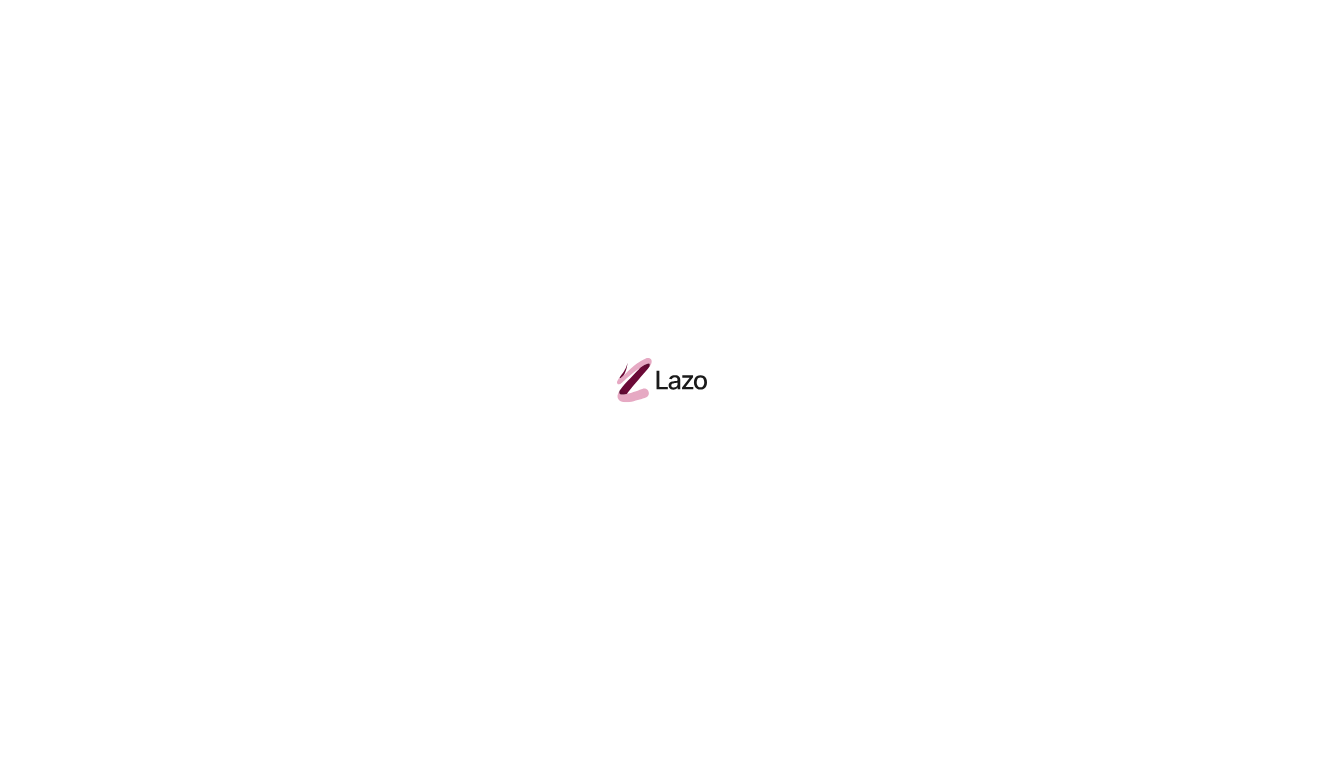 scroll, scrollTop: 0, scrollLeft: 0, axis: both 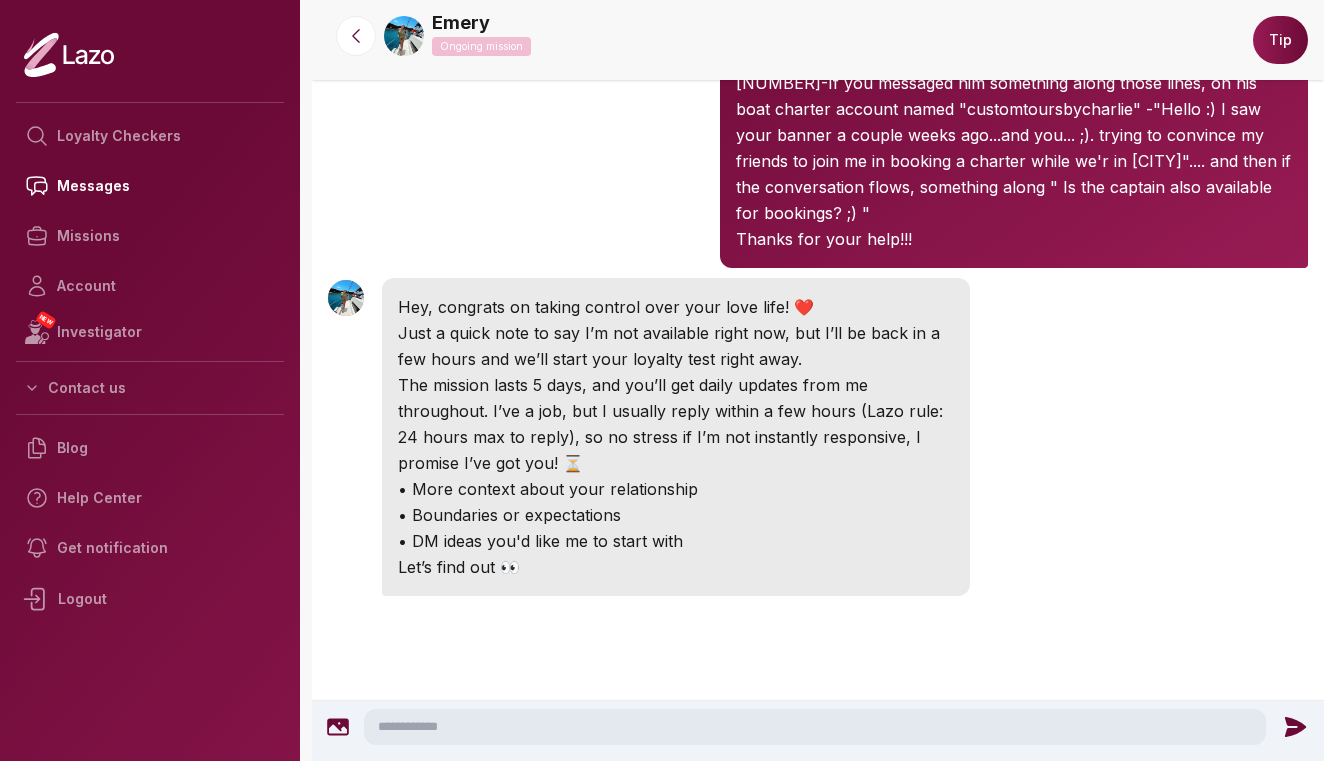 click at bounding box center (815, 727) 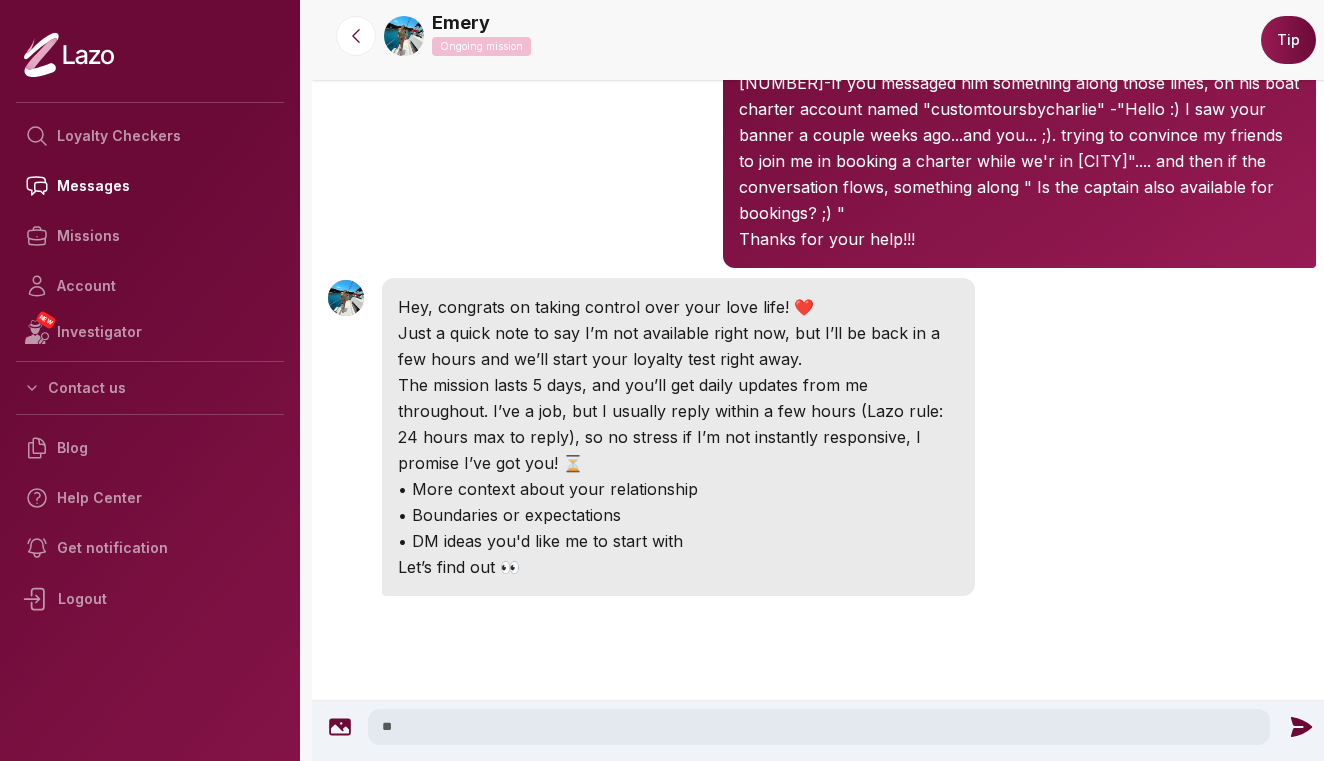 type on "*" 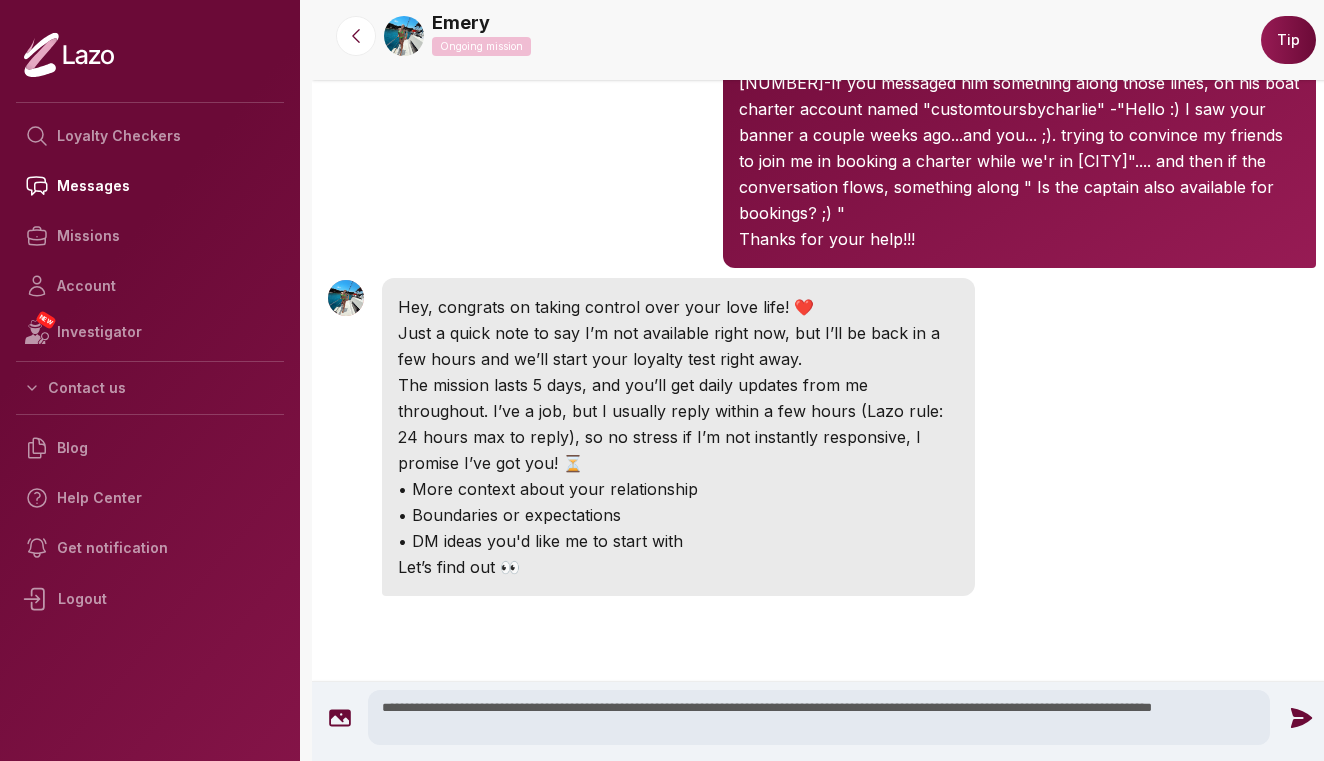 type on "**********" 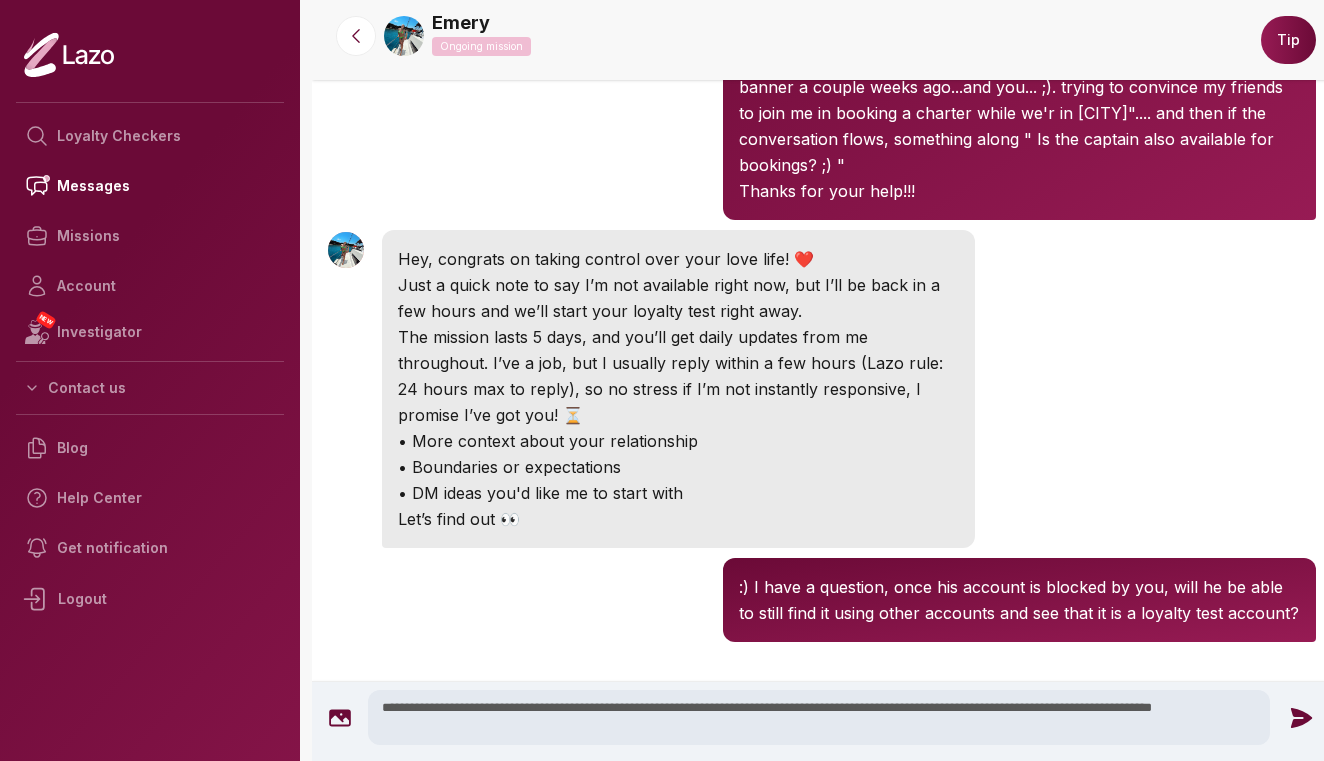 scroll, scrollTop: 403, scrollLeft: 0, axis: vertical 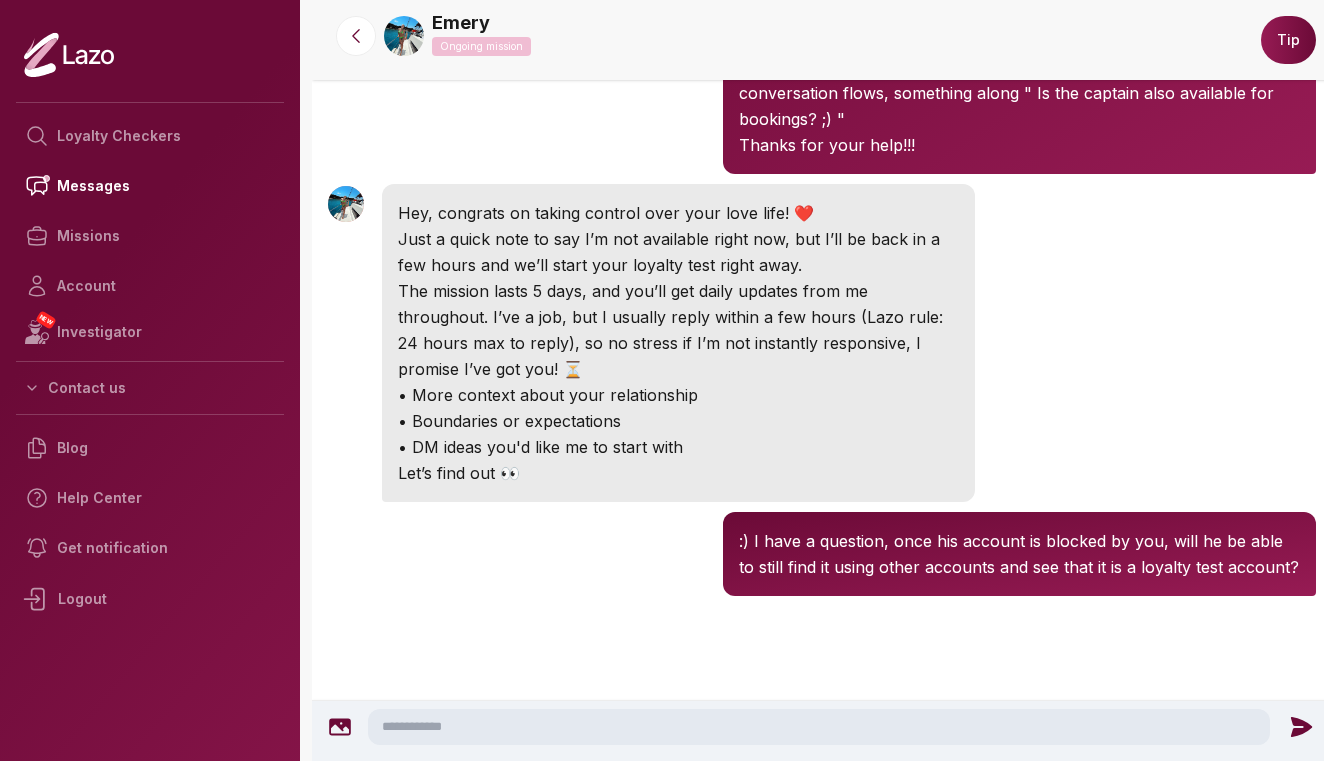 click at bounding box center (819, 727) 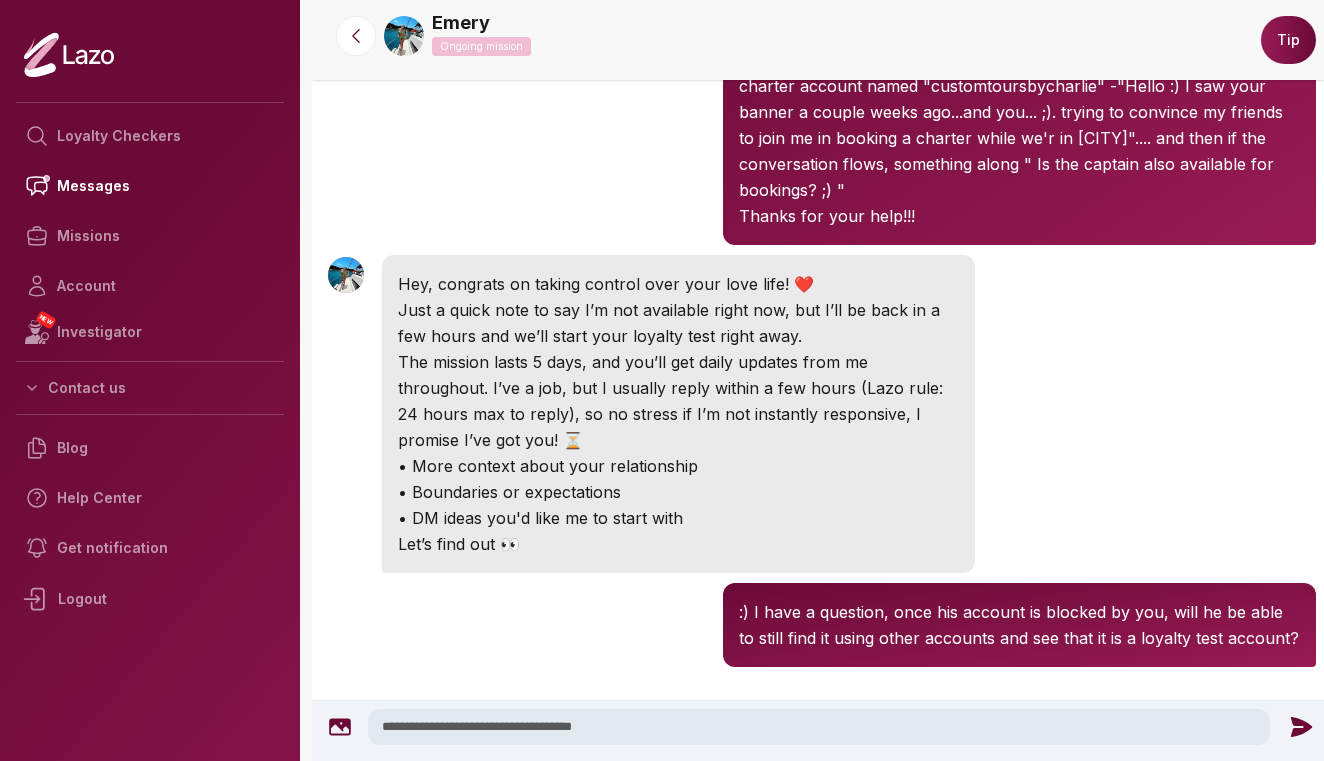 scroll, scrollTop: 616, scrollLeft: 0, axis: vertical 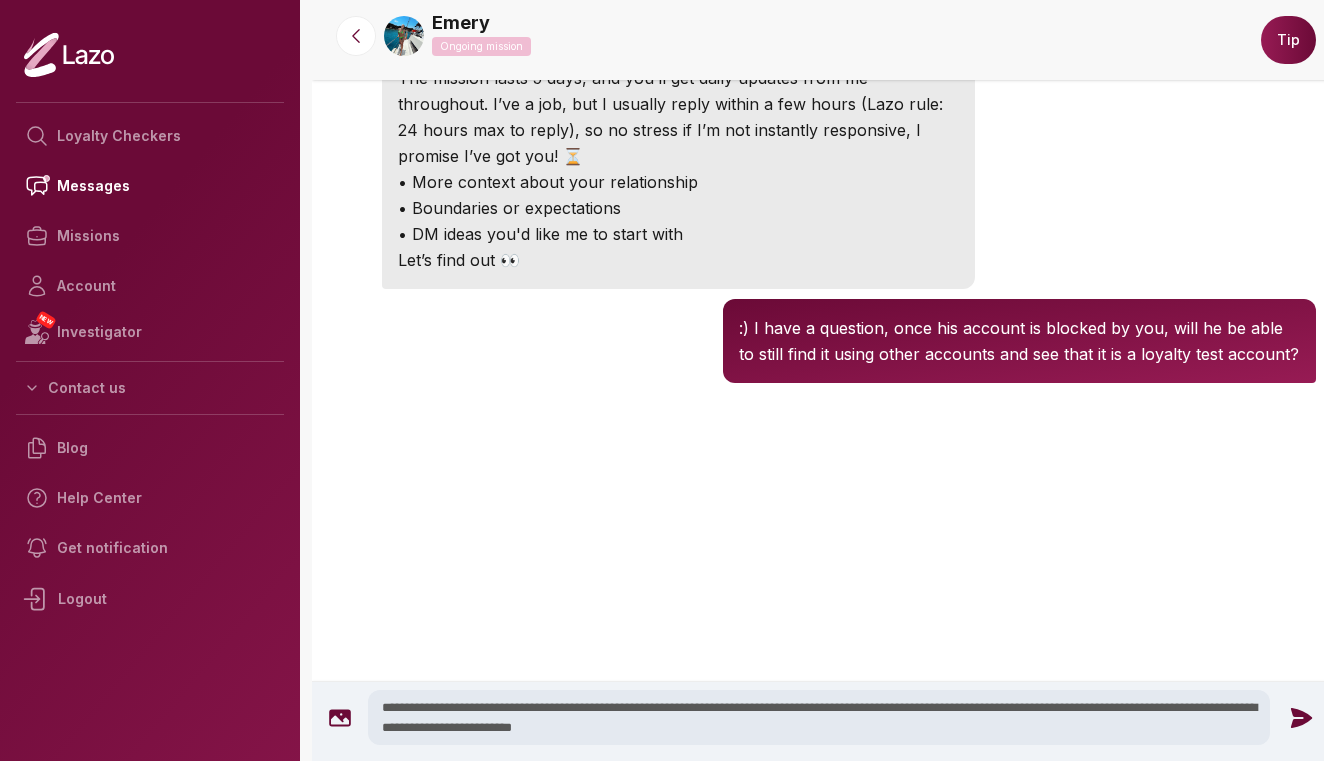 click on "**********" at bounding box center [819, 717] 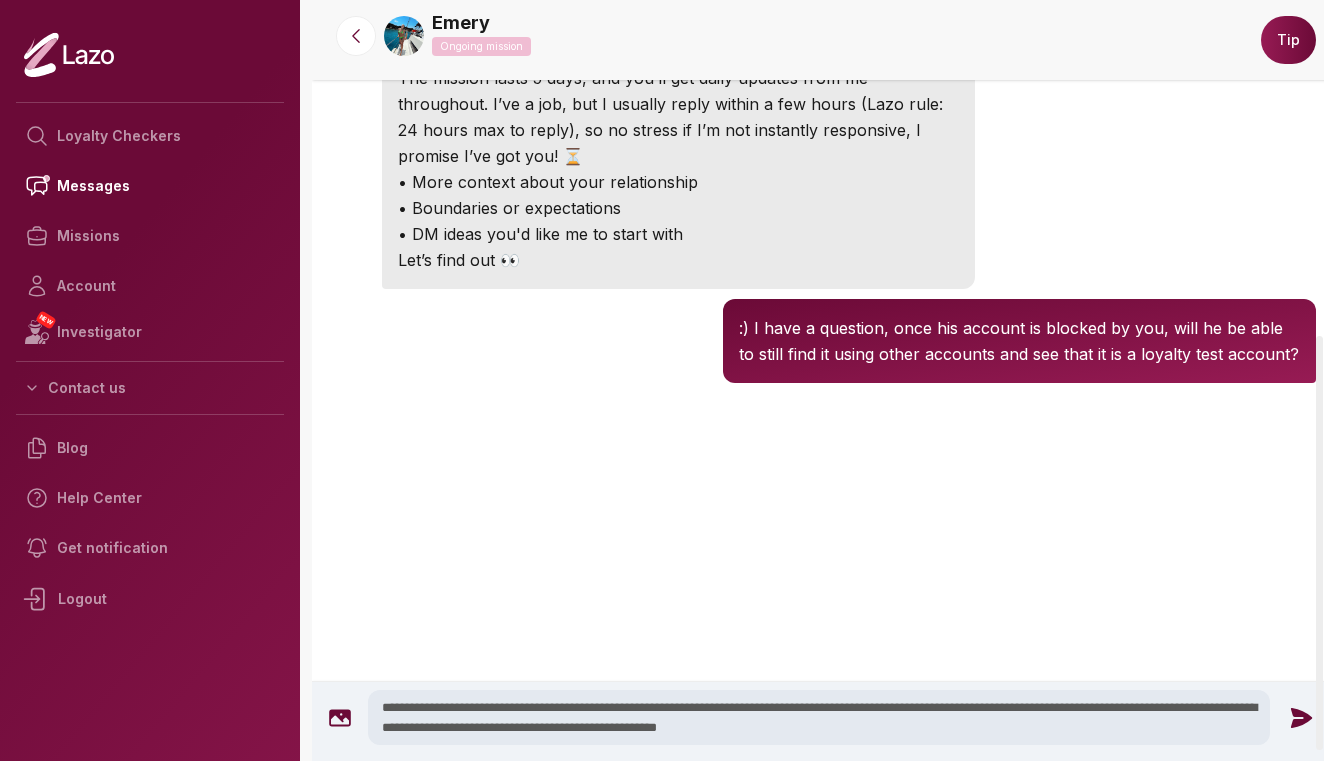 click on "**********" at bounding box center (819, 717) 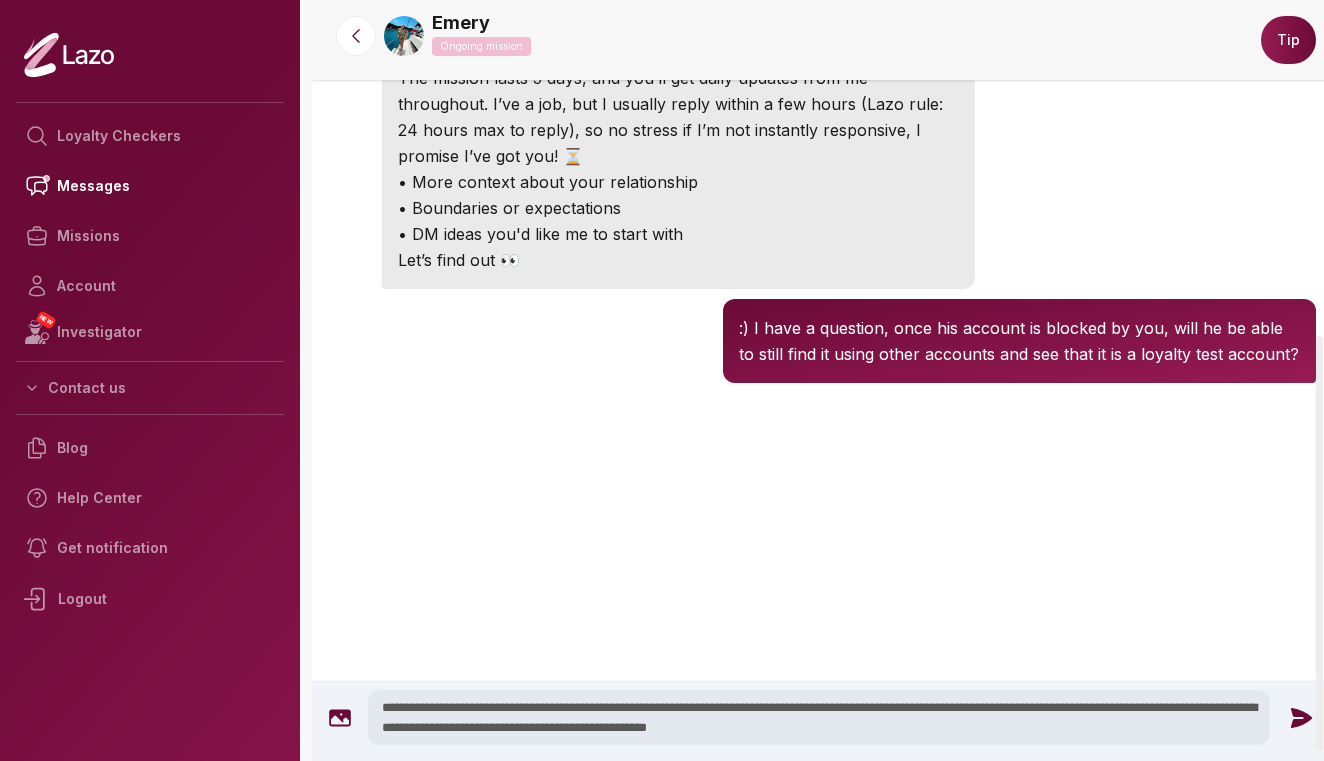 drag, startPoint x: 904, startPoint y: 729, endPoint x: 777, endPoint y: 727, distance: 127.01575 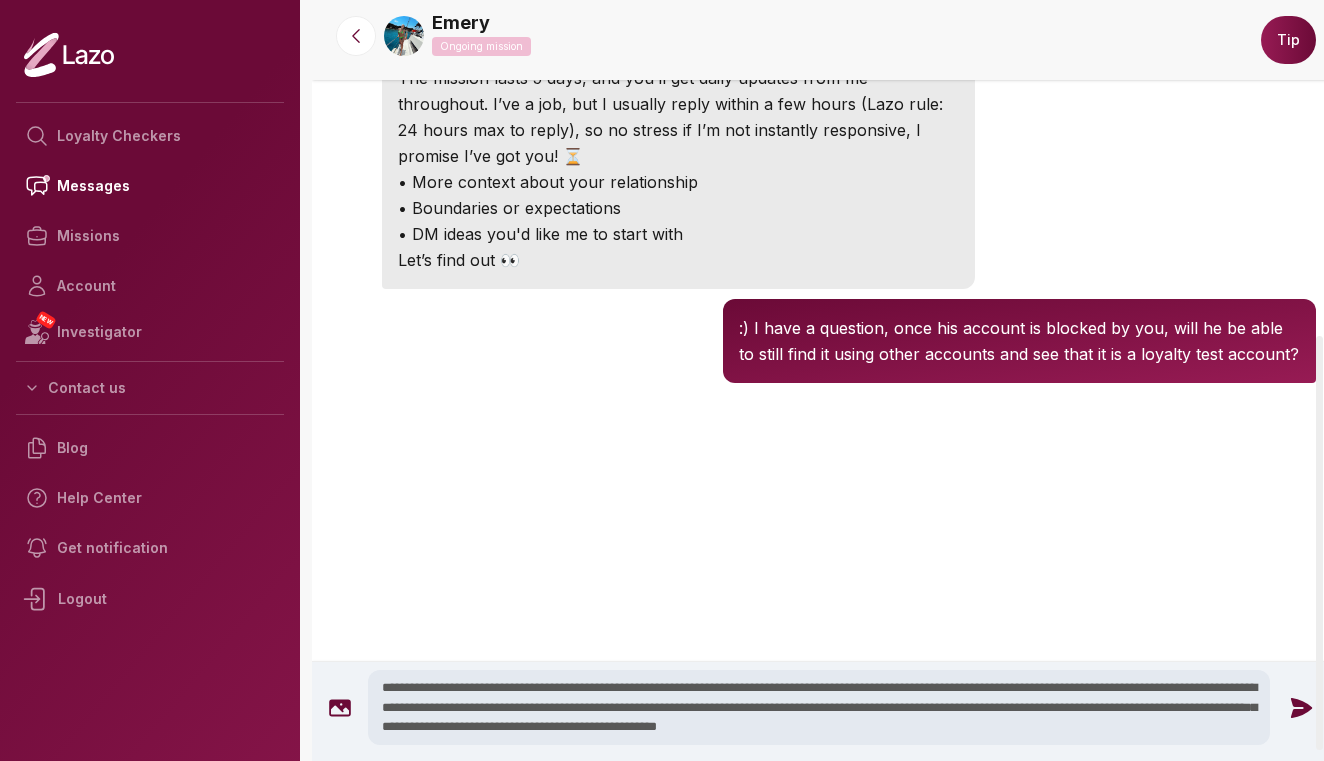 type on "**********" 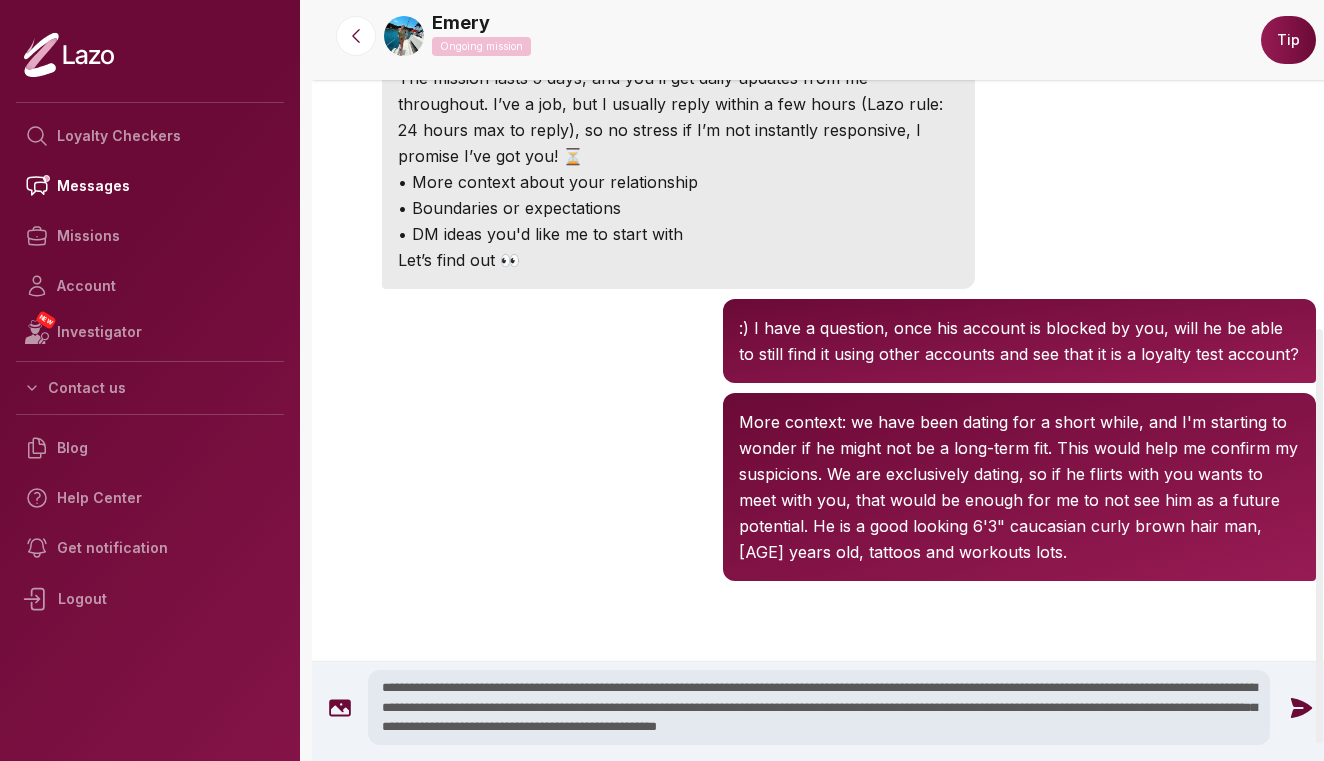 scroll, scrollTop: 601, scrollLeft: 0, axis: vertical 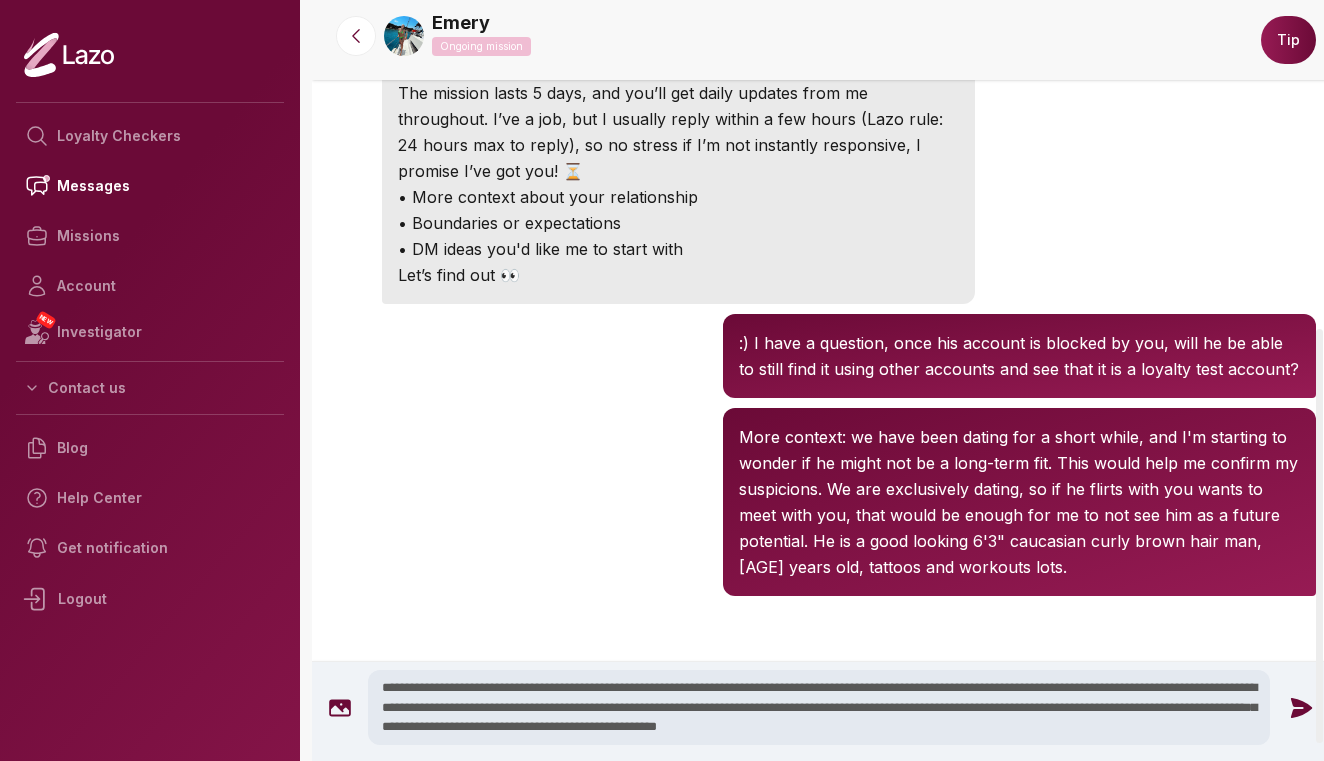 type 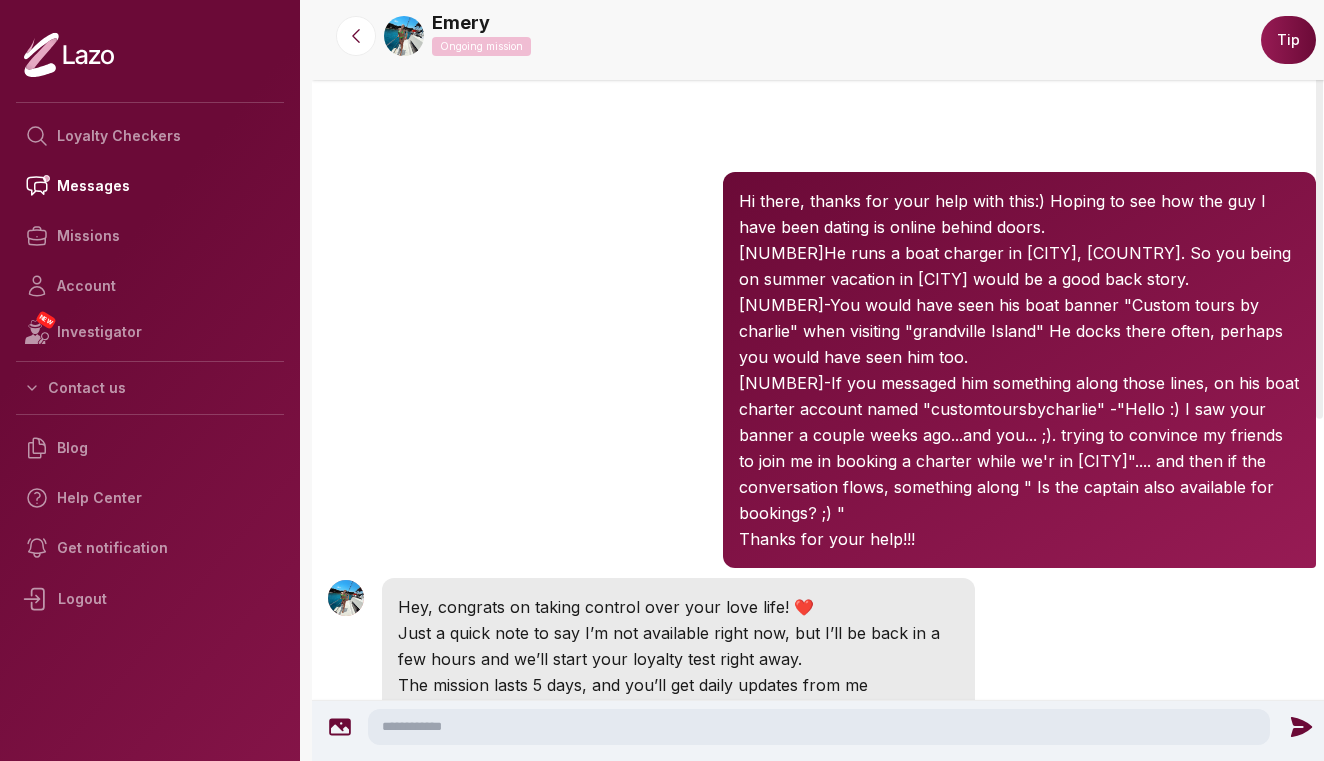 scroll, scrollTop: 6, scrollLeft: 0, axis: vertical 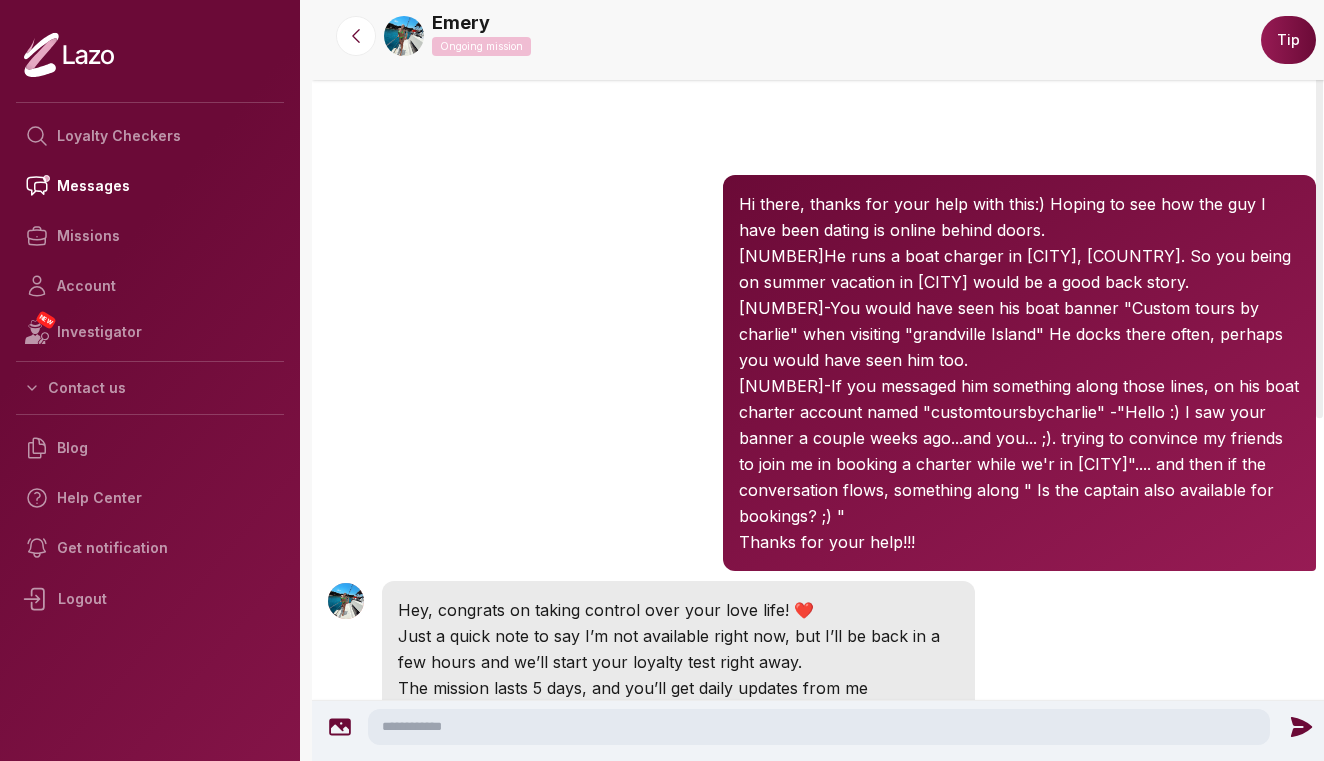 click on "Tip" at bounding box center [1288, 40] 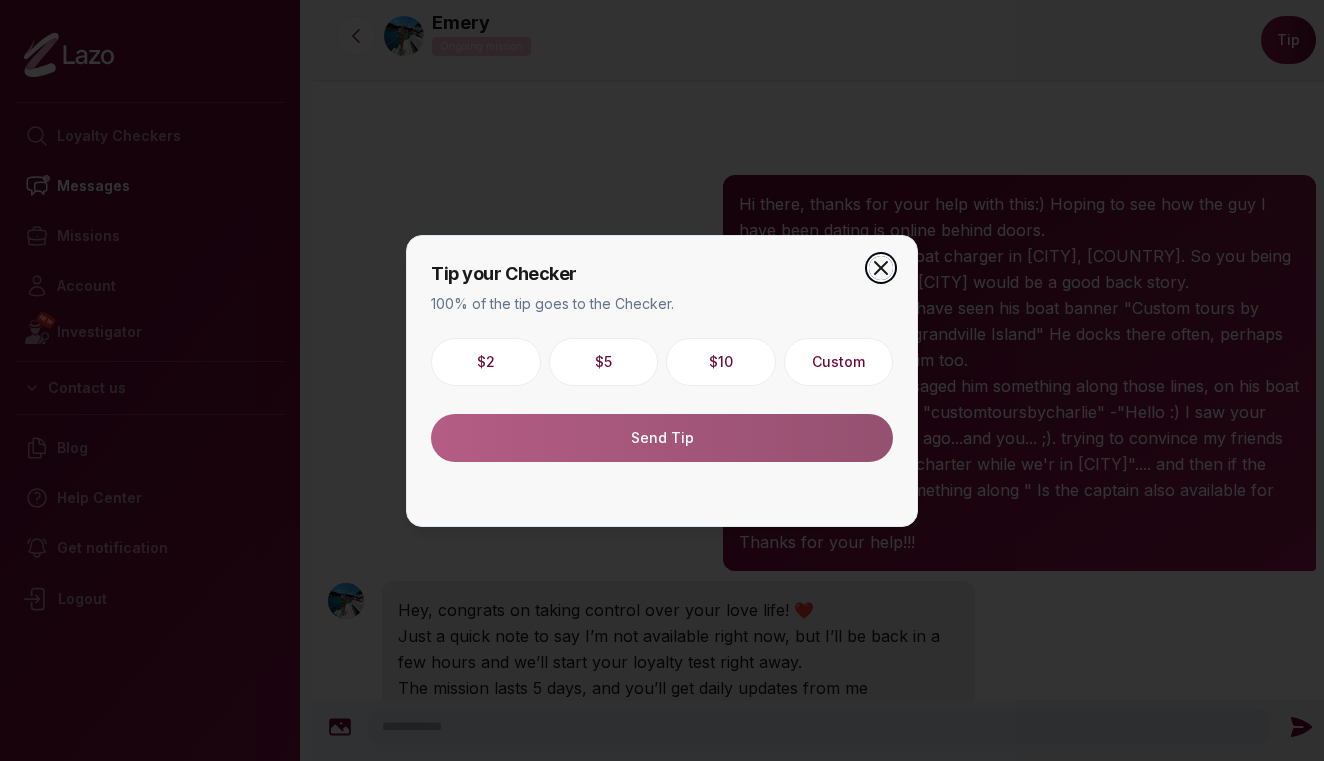 click 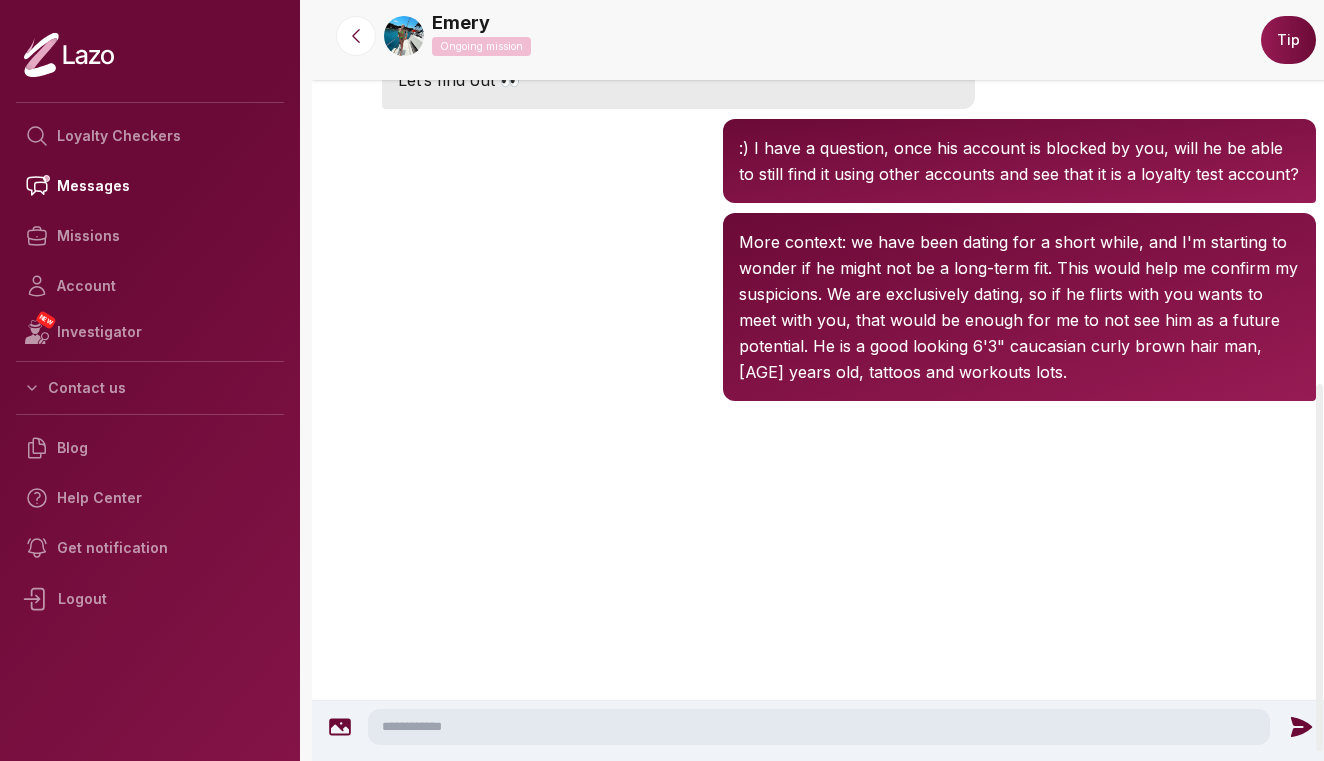 scroll, scrollTop: 793, scrollLeft: 0, axis: vertical 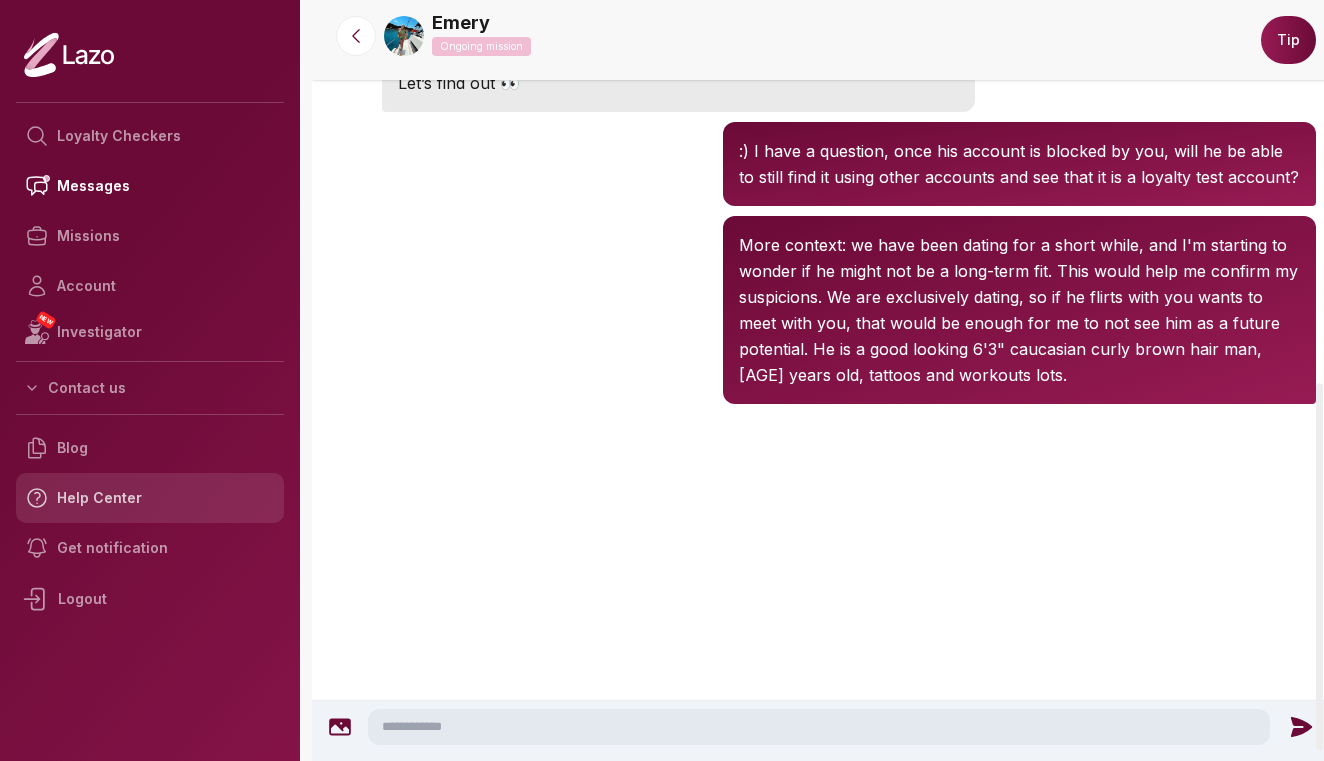 click on "Help Center" at bounding box center [150, 498] 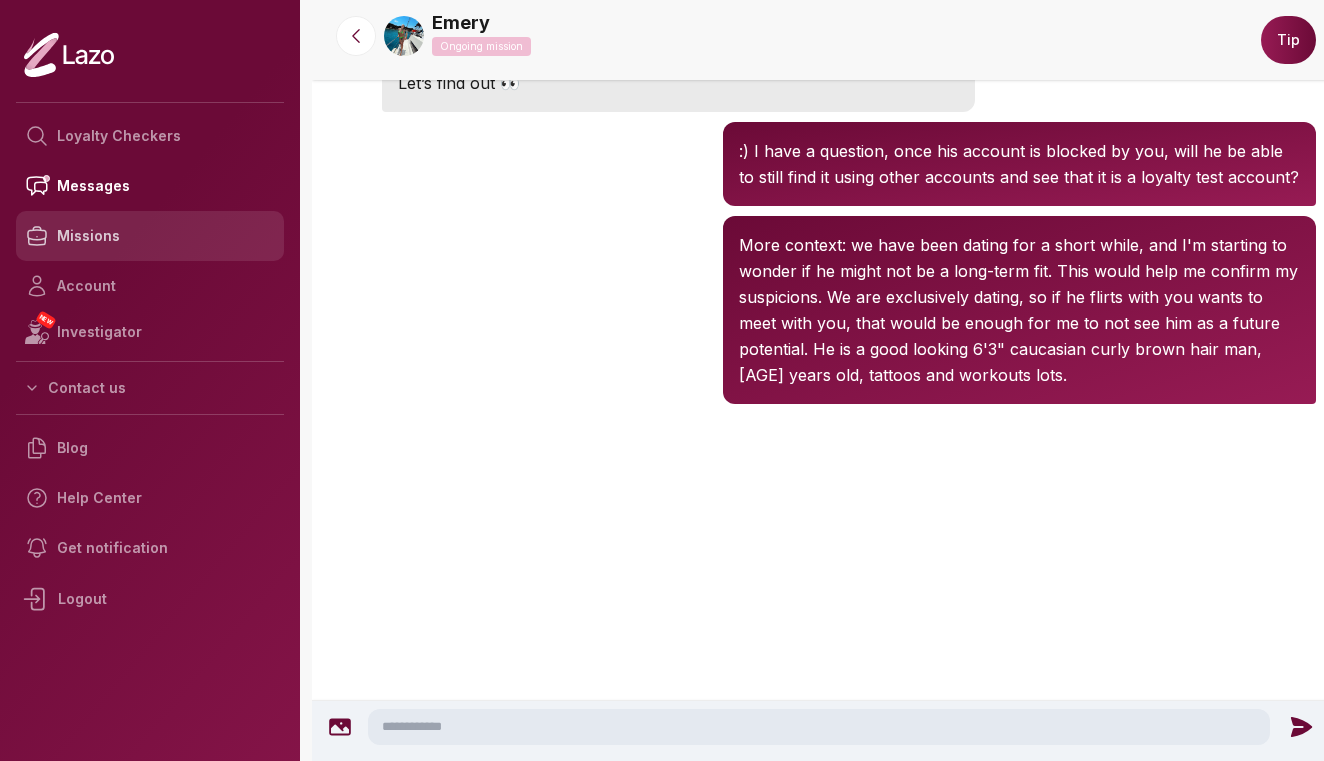 click on "Missions" at bounding box center [150, 236] 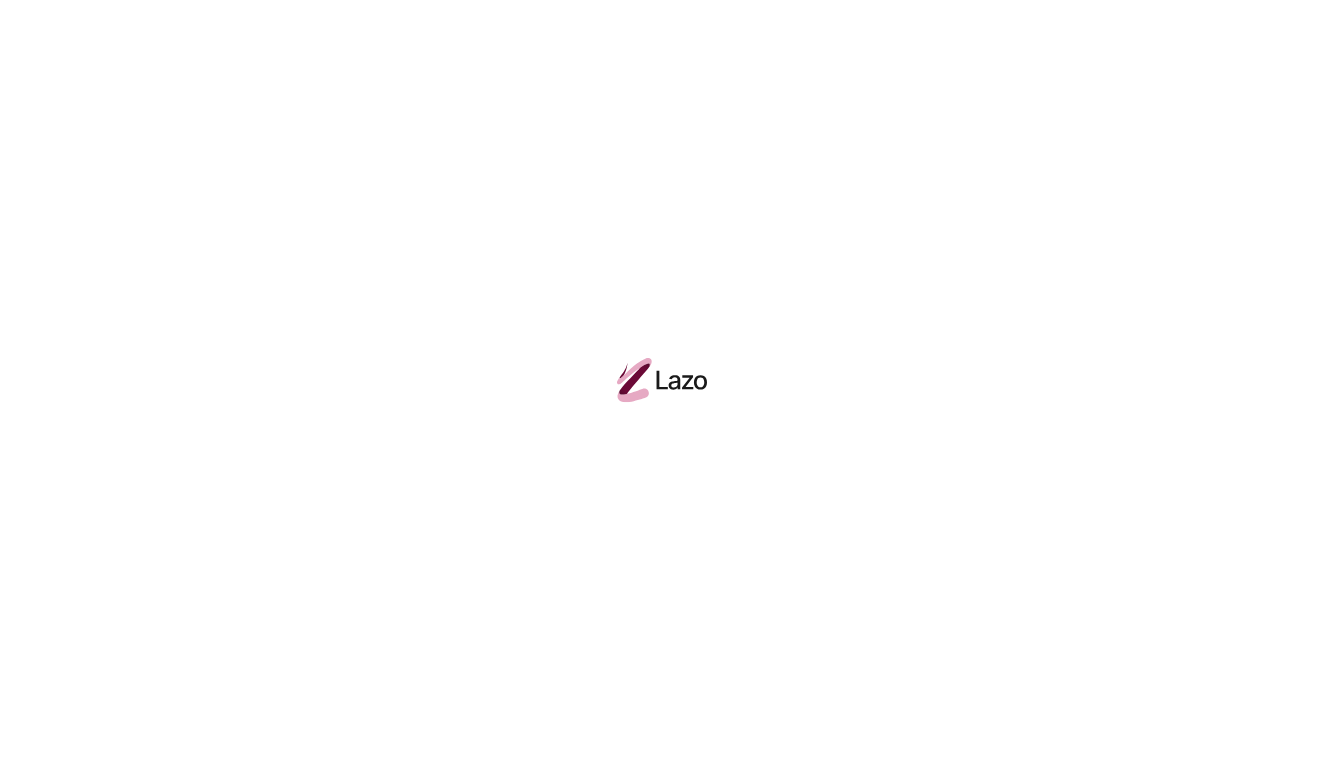 scroll, scrollTop: 0, scrollLeft: 0, axis: both 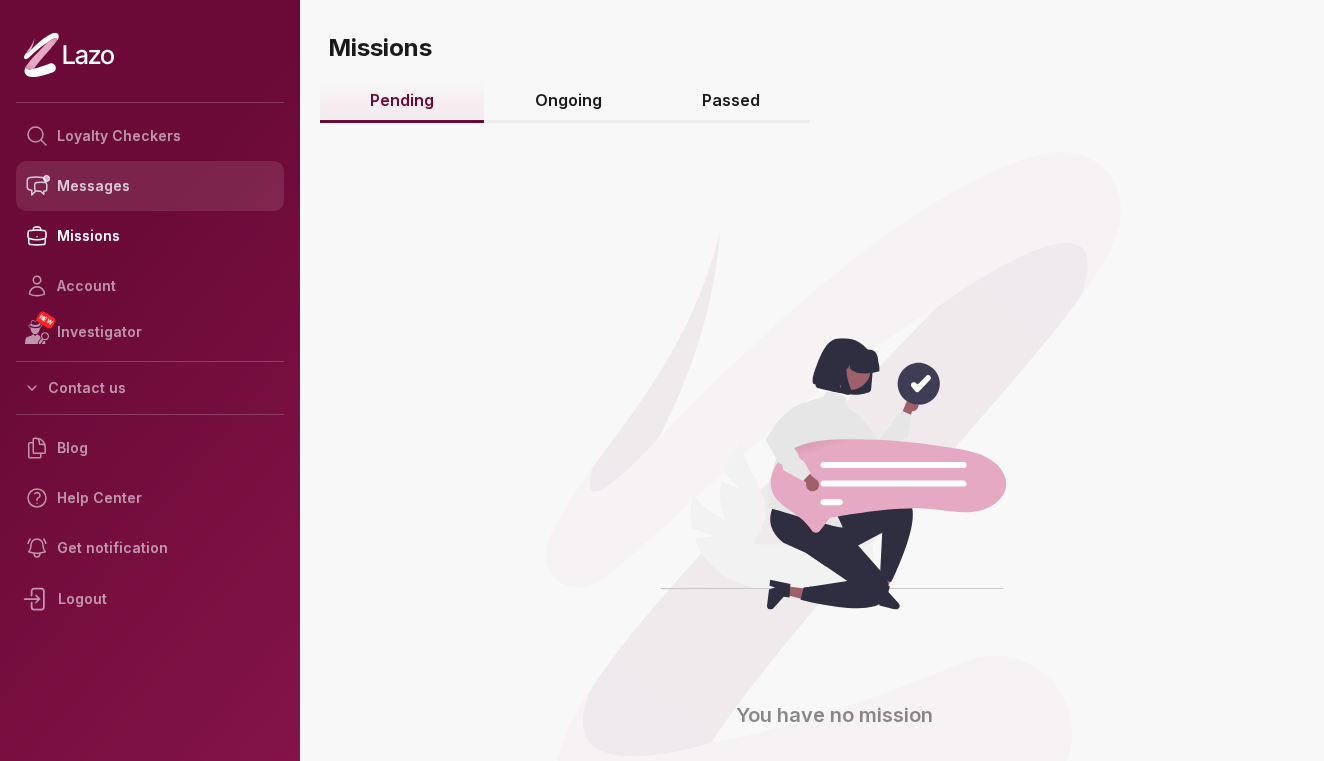 click on "Messages" at bounding box center [150, 186] 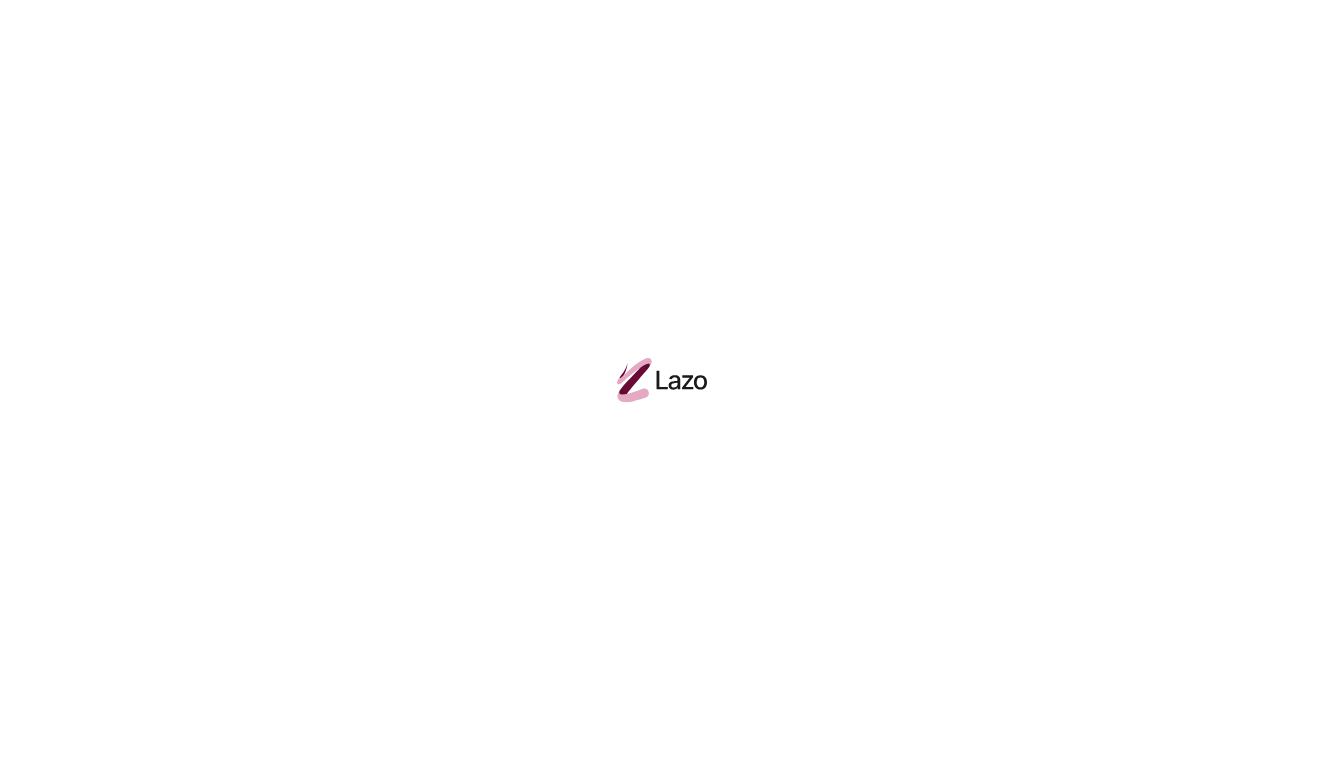 scroll, scrollTop: 0, scrollLeft: 0, axis: both 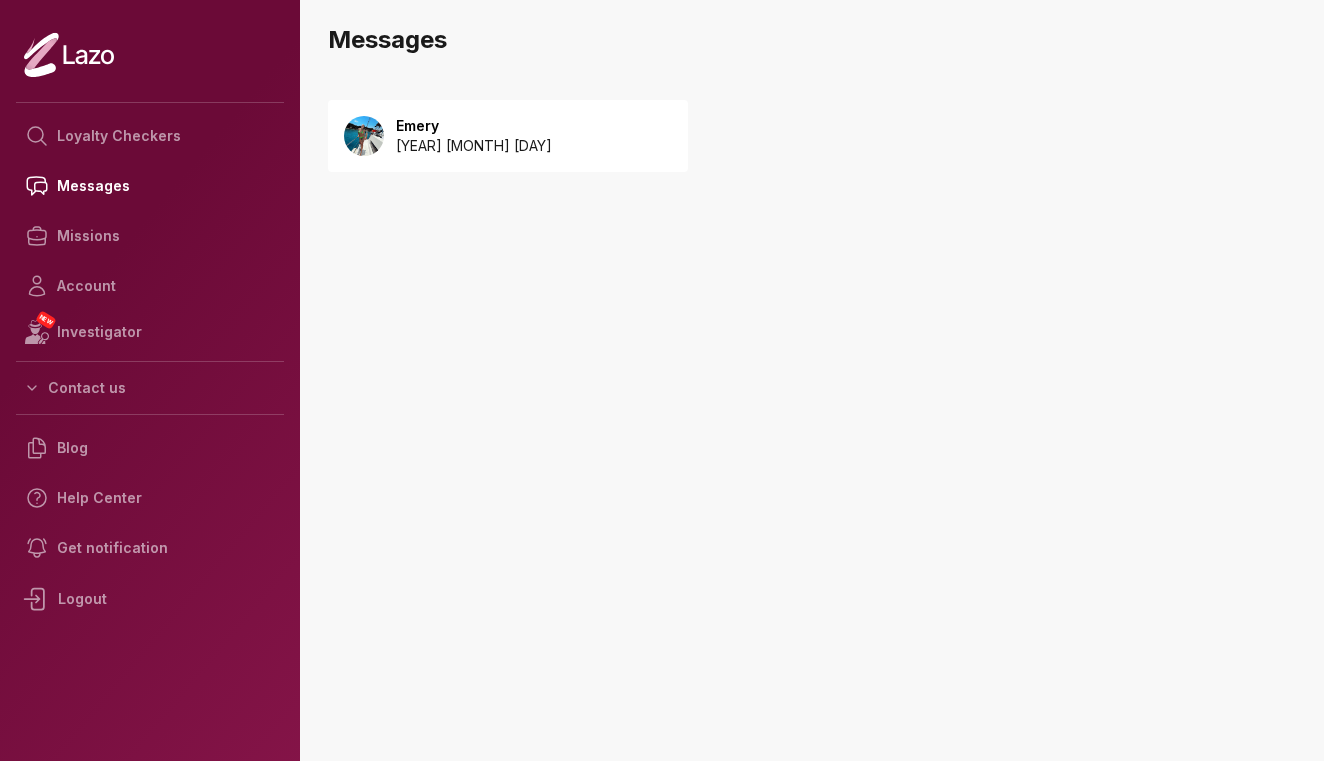 click on "[NAME] [YEAR] [MONTH] [DAY]" at bounding box center [508, 136] 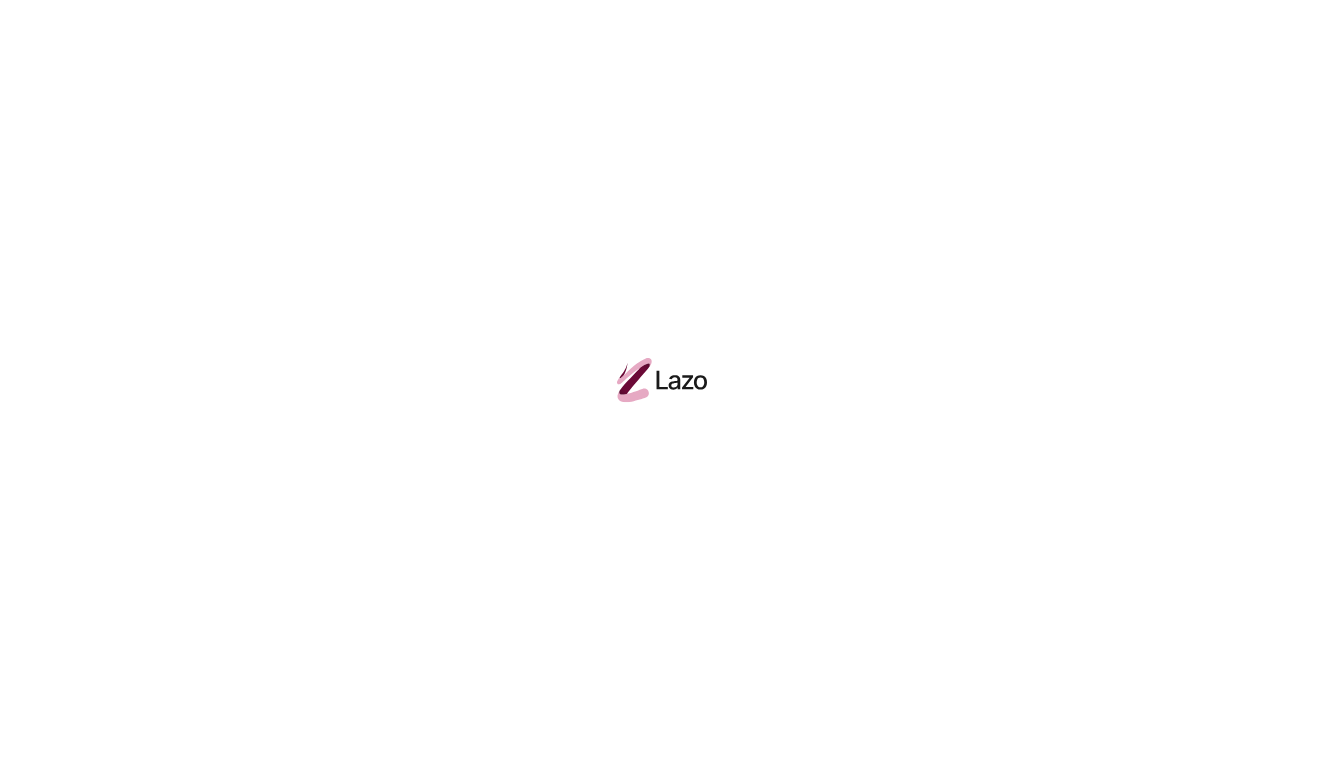 scroll, scrollTop: 0, scrollLeft: 0, axis: both 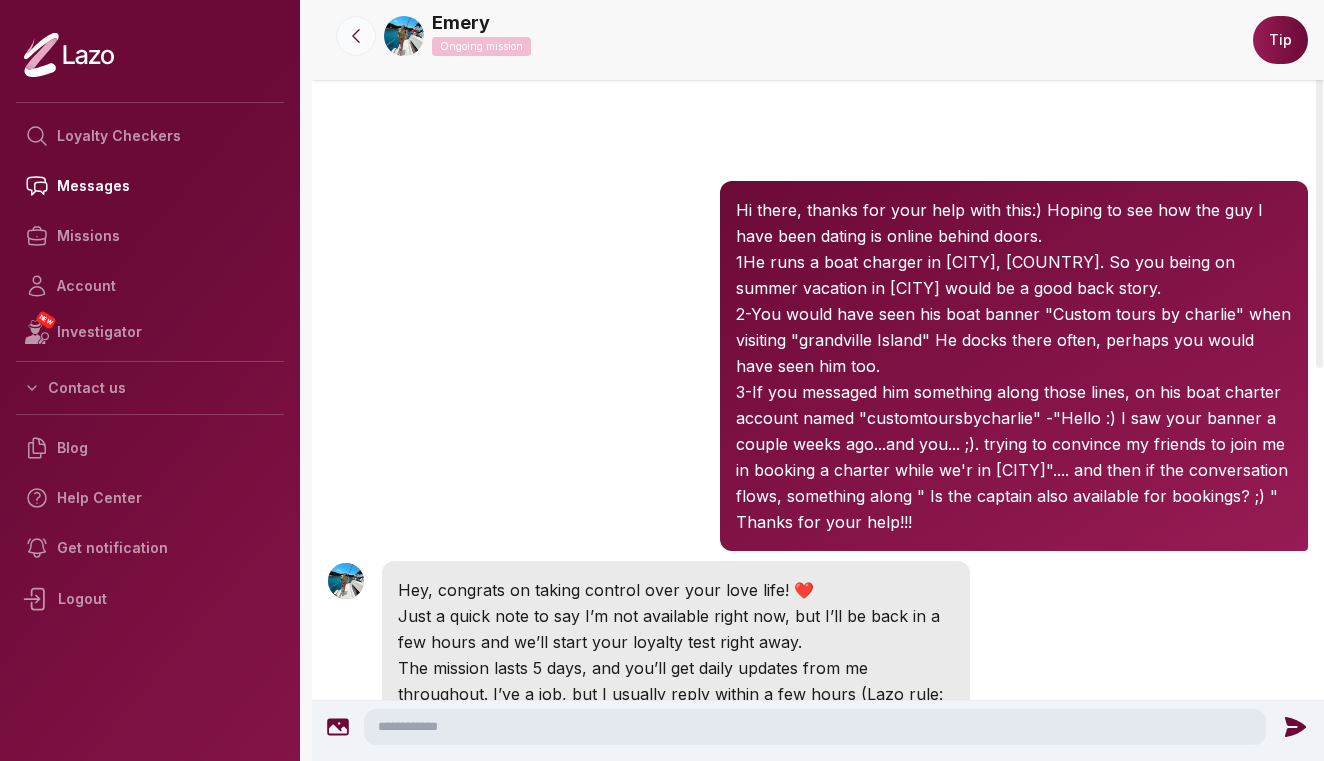 click 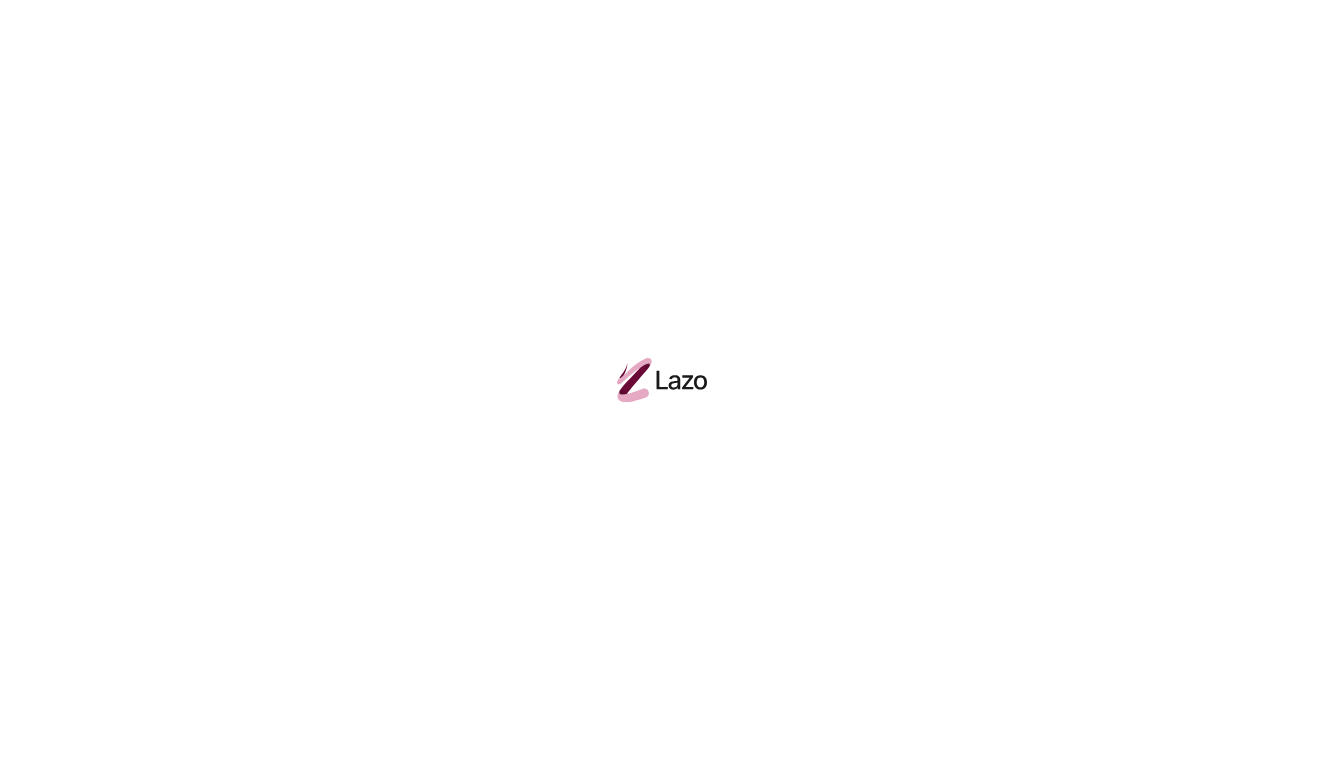 scroll, scrollTop: 0, scrollLeft: 0, axis: both 